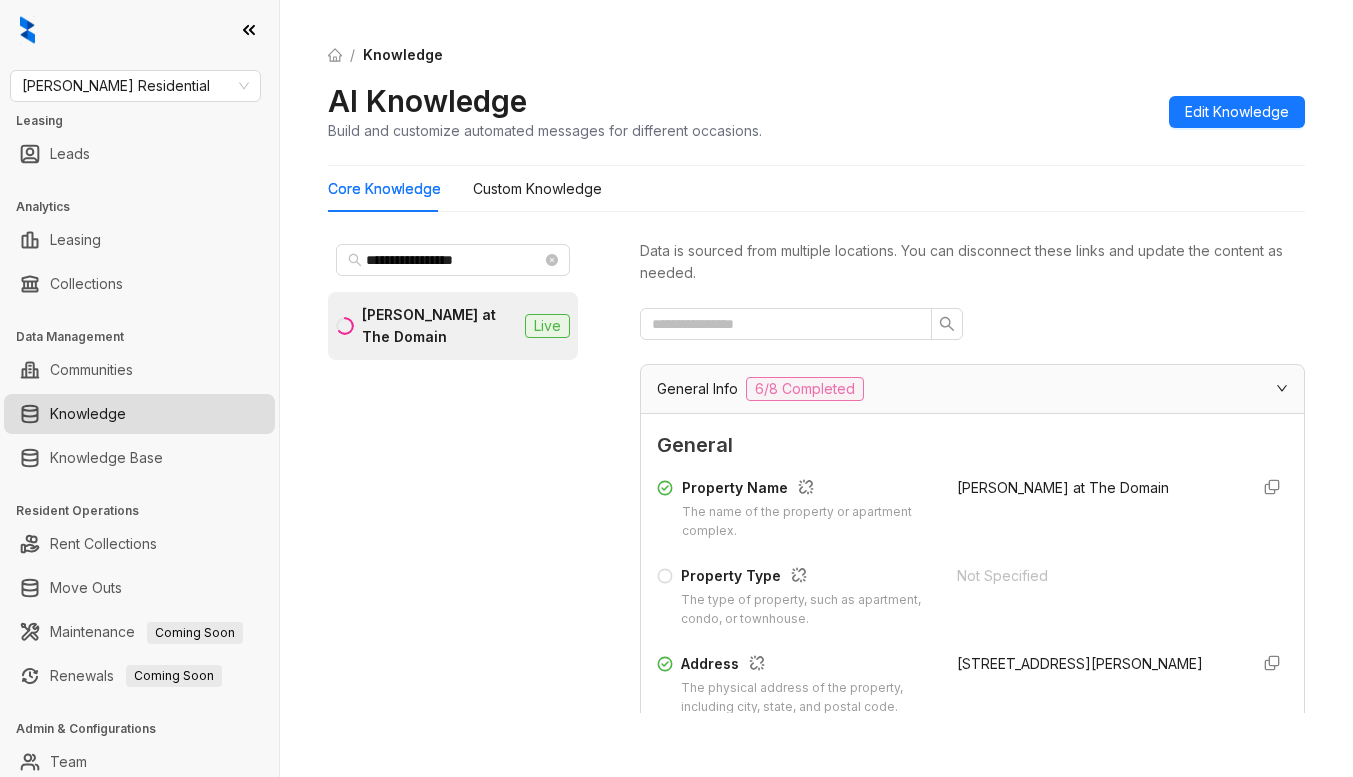 scroll, scrollTop: 0, scrollLeft: 0, axis: both 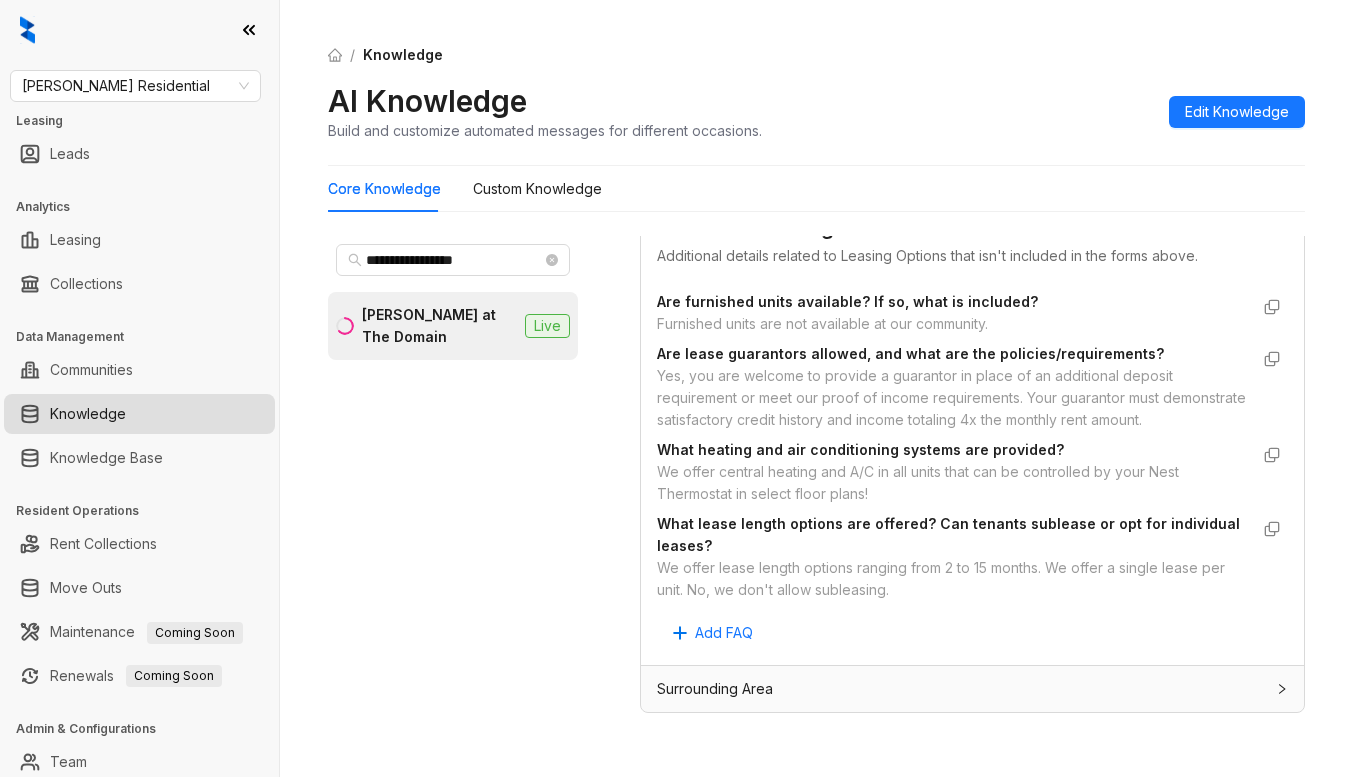drag, startPoint x: 0, startPoint y: 0, endPoint x: 1048, endPoint y: 85, distance: 1051.4414 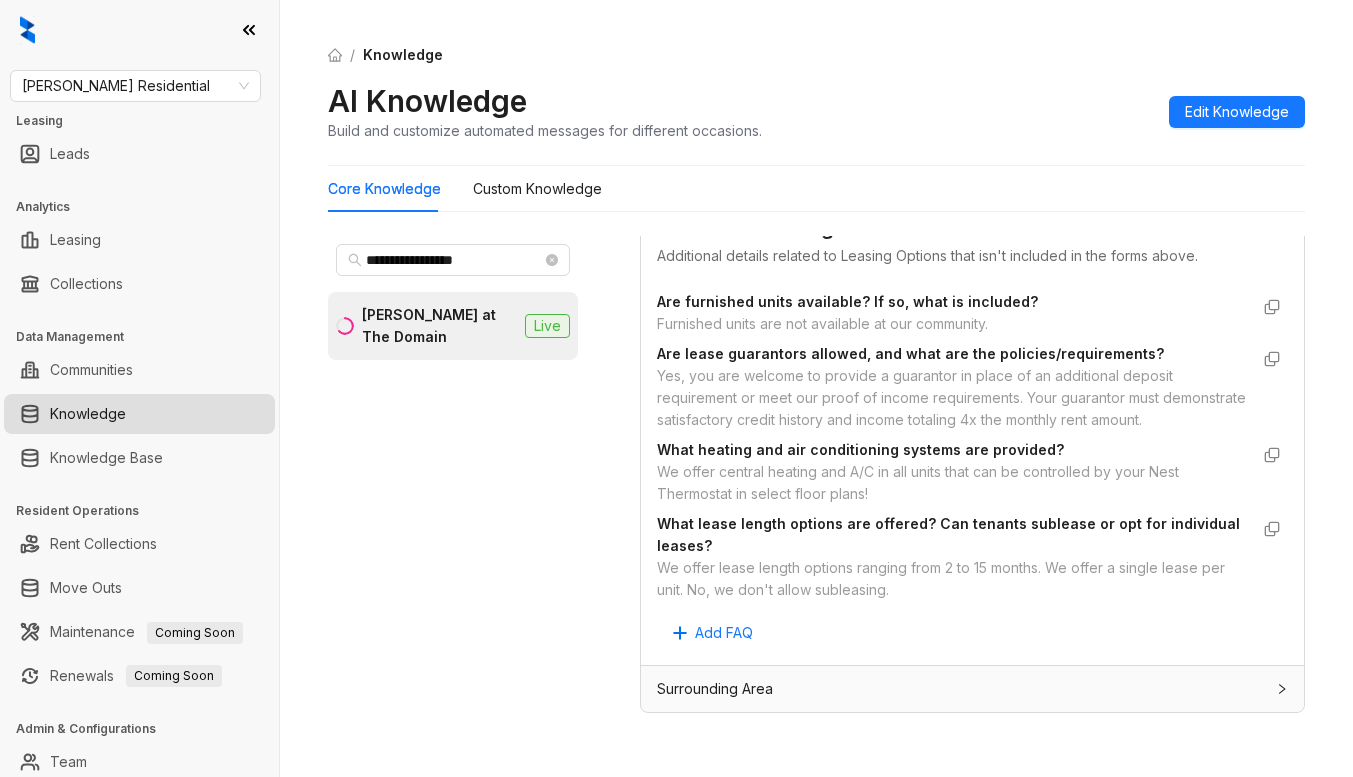 click on "**********" at bounding box center (816, 388) 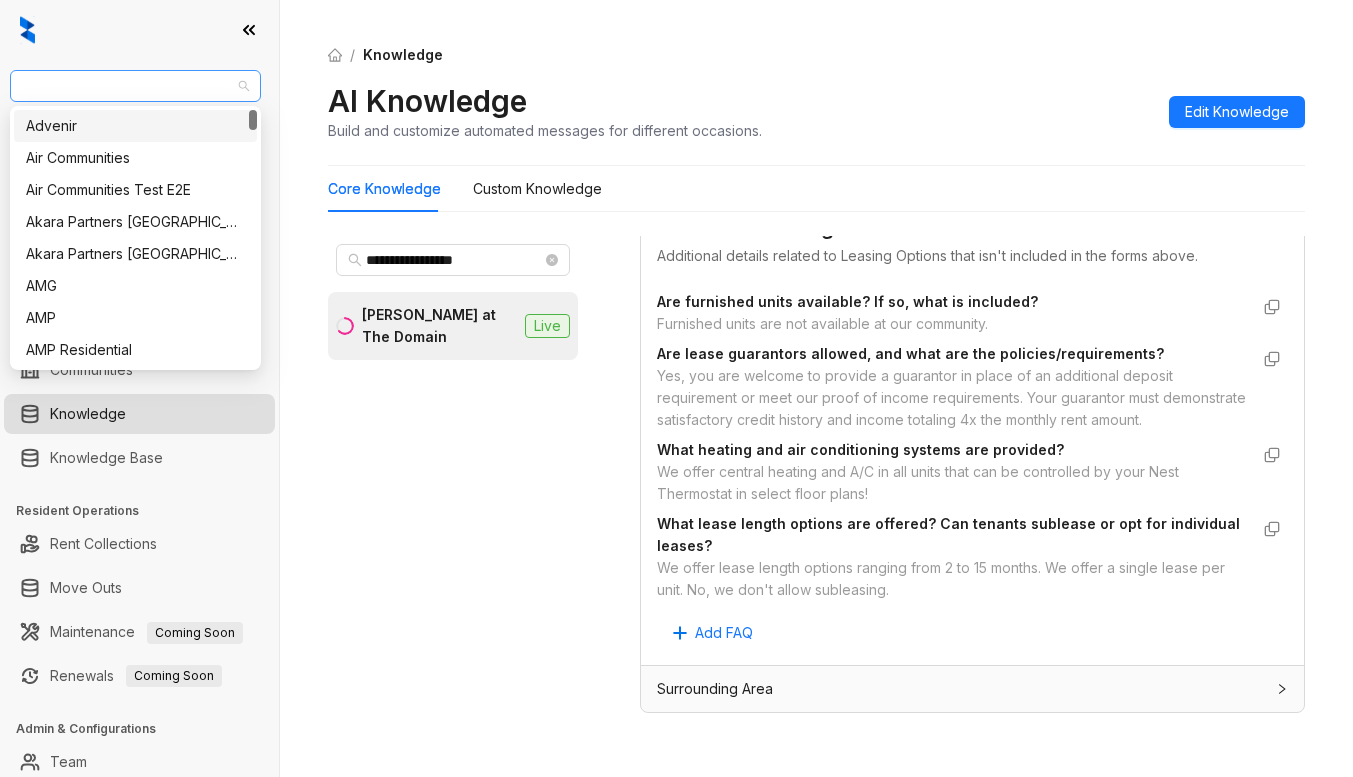 drag, startPoint x: 189, startPoint y: 89, endPoint x: 36, endPoint y: 81, distance: 153.20901 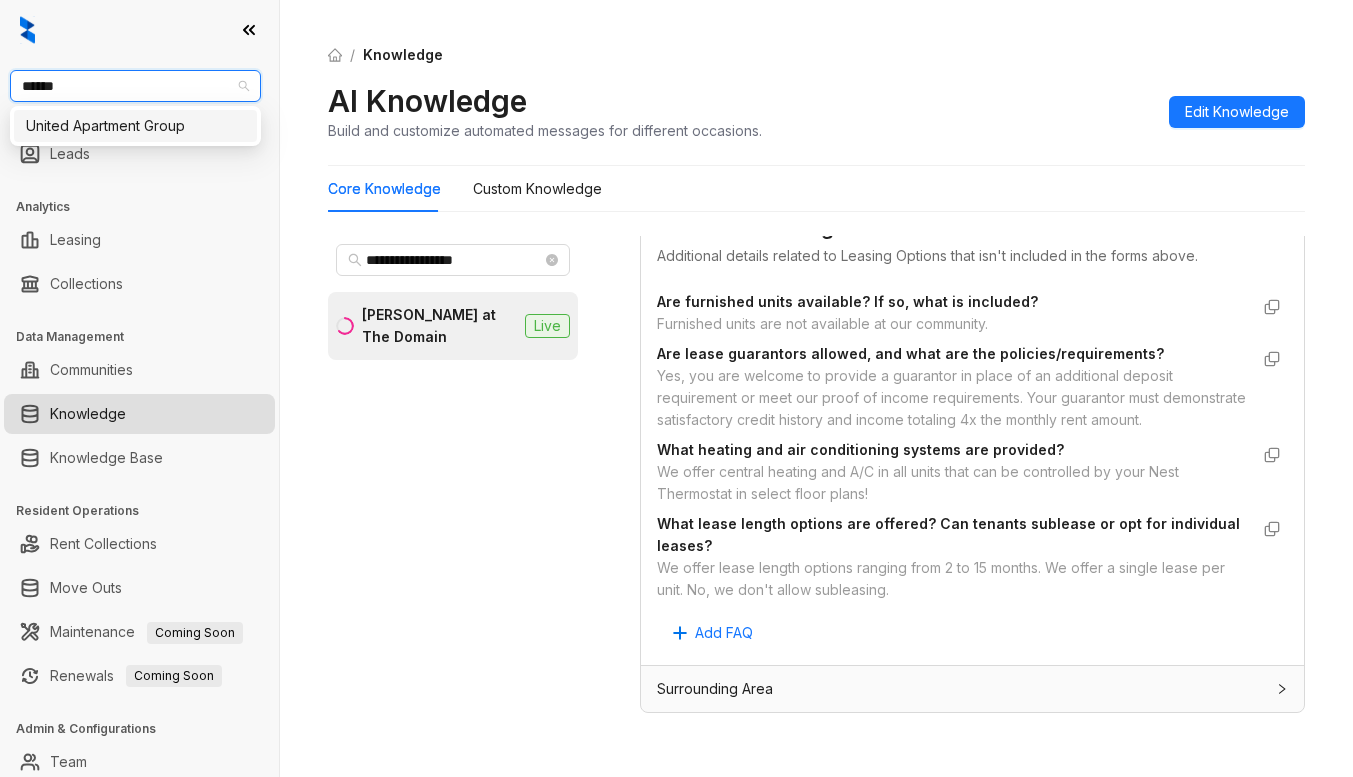 type on "******" 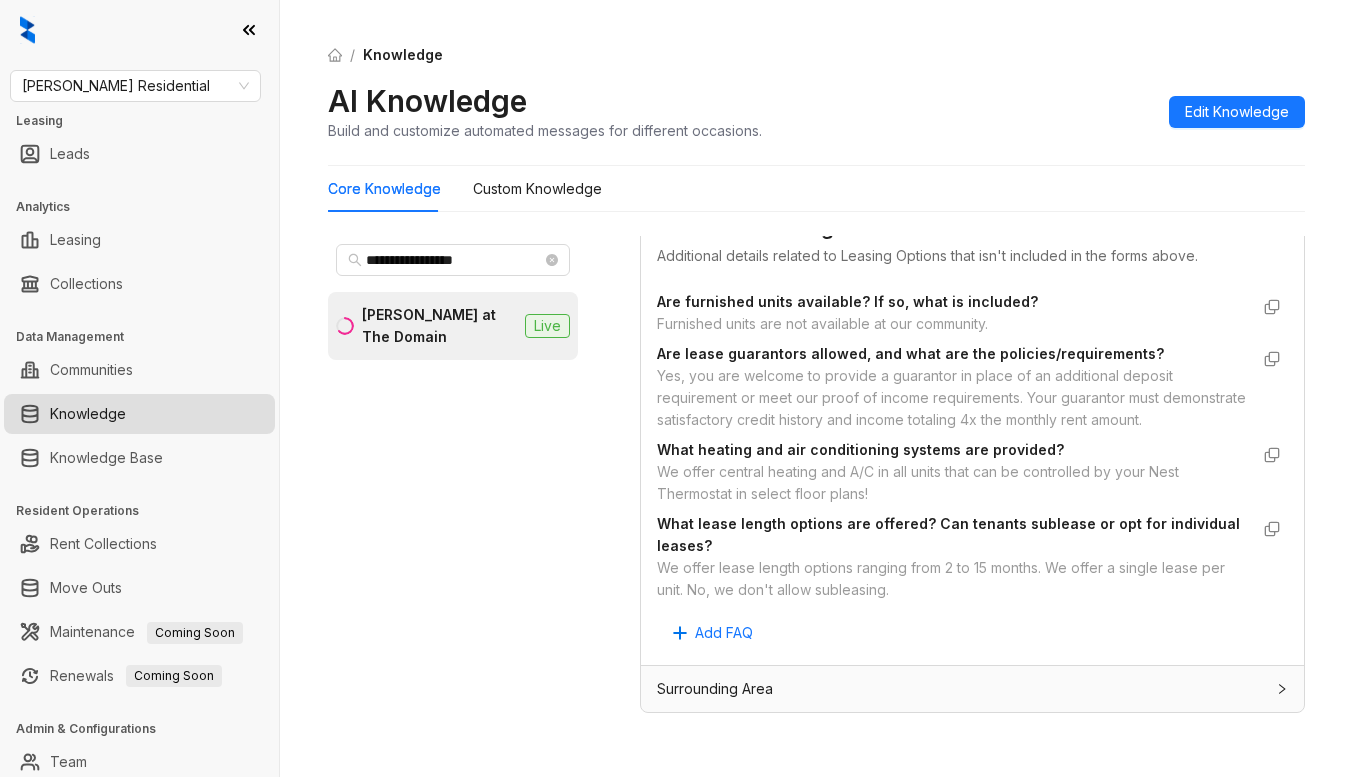 click on "Custom Knowledge Additional details related to Leasing Options that isn't included in the forms above. Are furnished units available? If so, what is included? Furnished units are not available at our community. Are lease guarantors allowed, and what are the policies/requirements? Yes, you are welcome to provide a guarantor in place of an additional deposit requirement or meet our proof of income requirements. Your guarantor must demonstrate satisfactory credit history and income totaling 4x the monthly rent amount. What heating and air conditioning systems are provided? We offer central heating and A/C in all units that can be controlled by your Nest Thermostat in select floor plans! What lease length options are offered? Can tenants sublease or opt for individual leases? We offer lease length options ranging from 2 to 15 months. We offer a single lease per unit. No, we don't allow subleasing. Add FAQ" at bounding box center [972, 430] 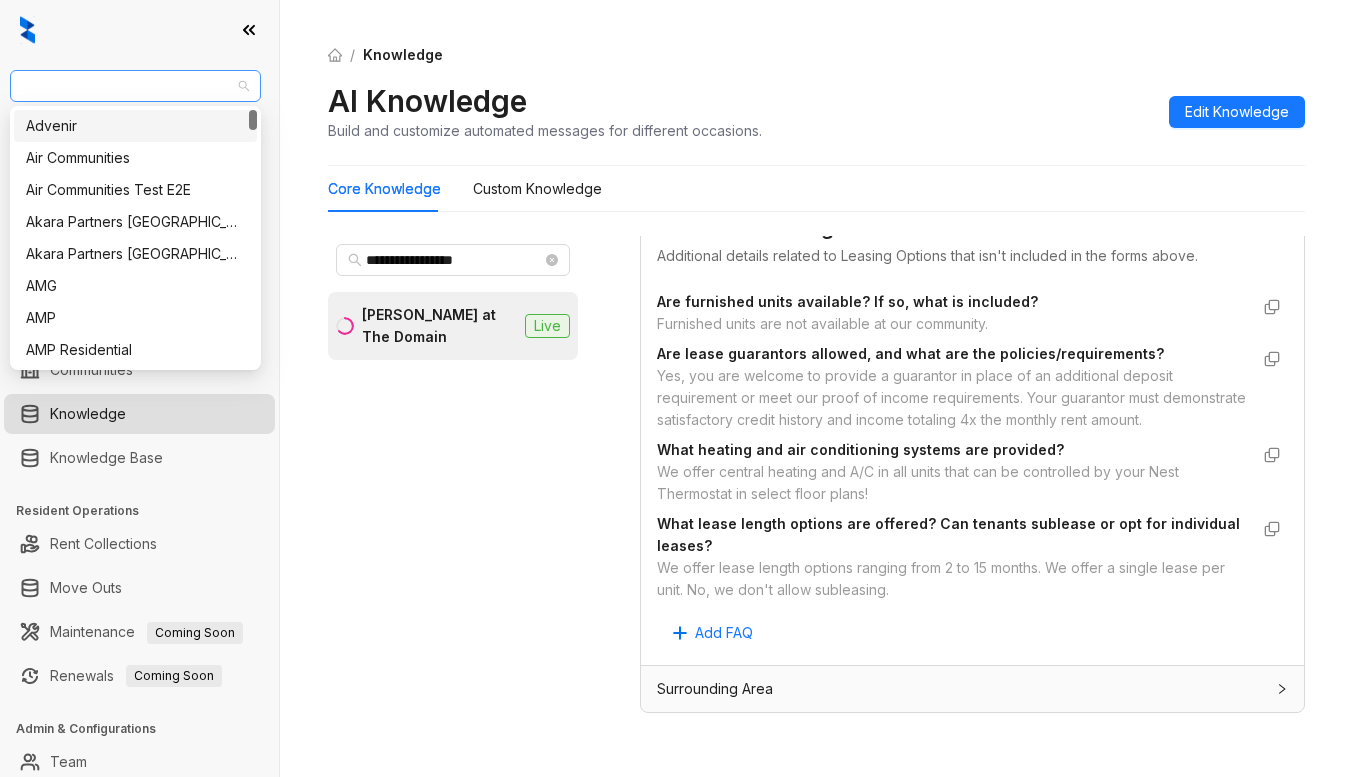 click on "[PERSON_NAME] Residential" at bounding box center (135, 86) 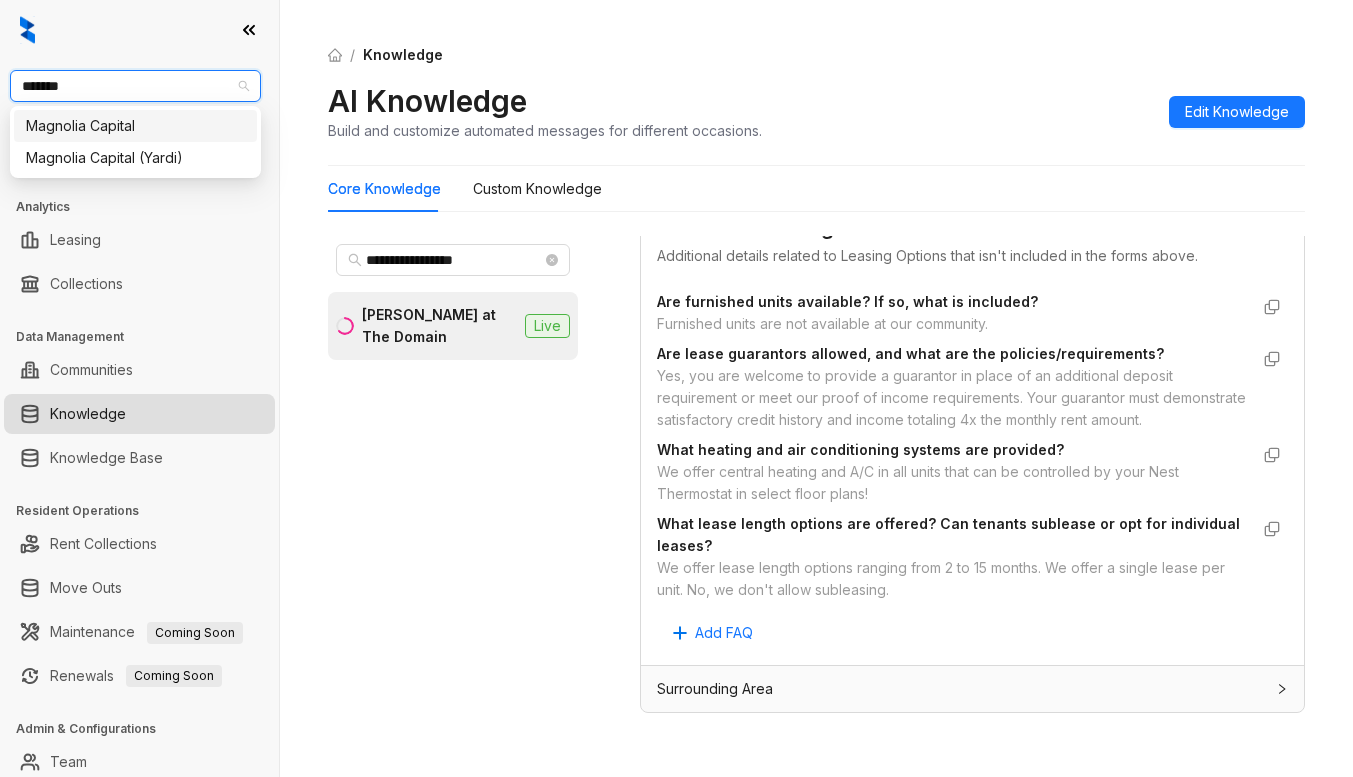 type on "********" 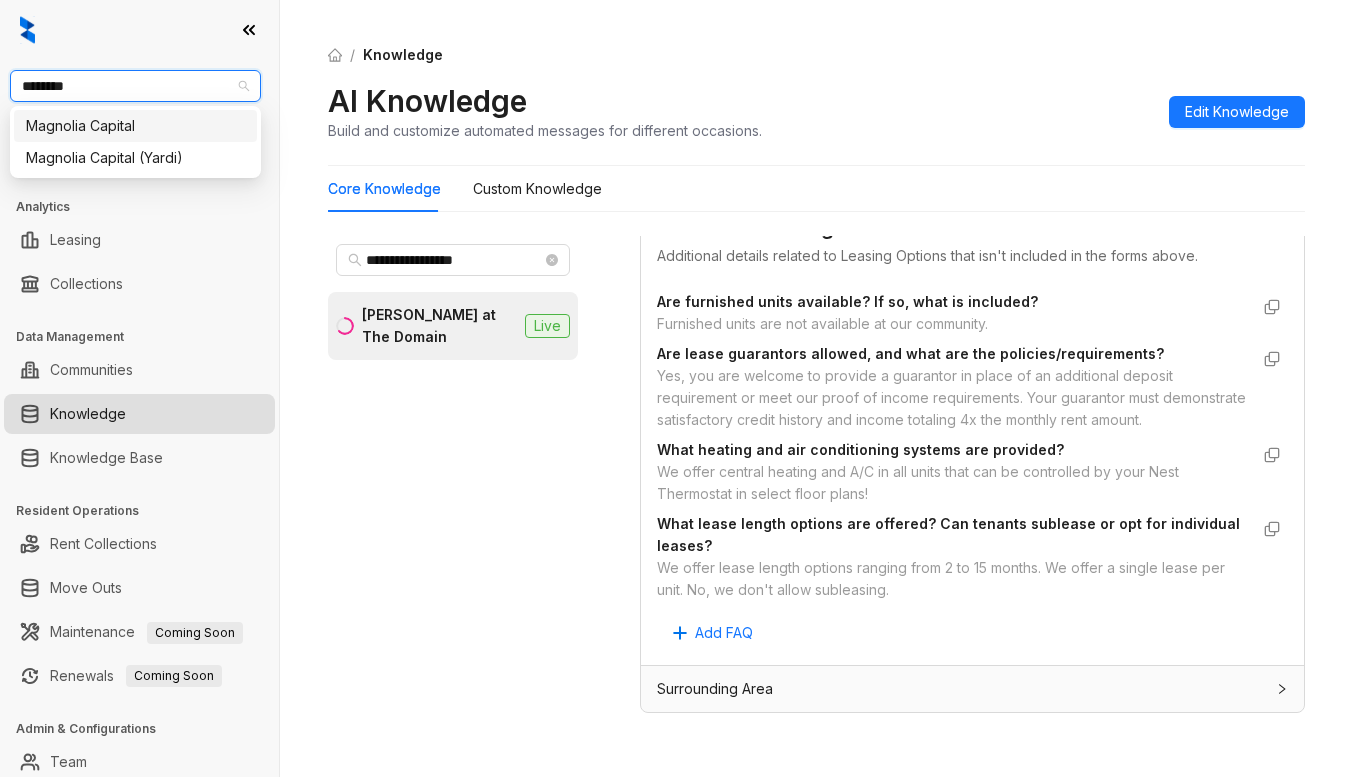 click on "Magnolia Capital" at bounding box center (135, 126) 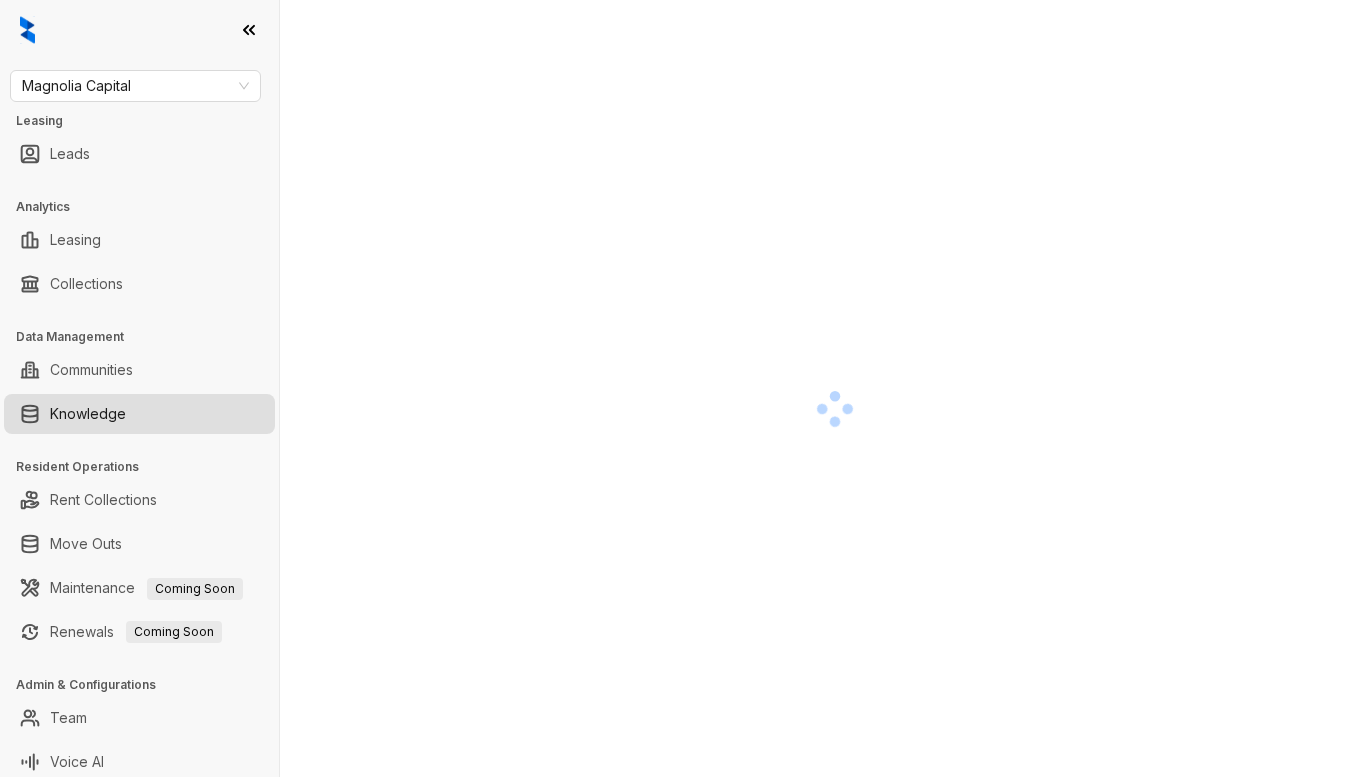 scroll, scrollTop: 0, scrollLeft: 0, axis: both 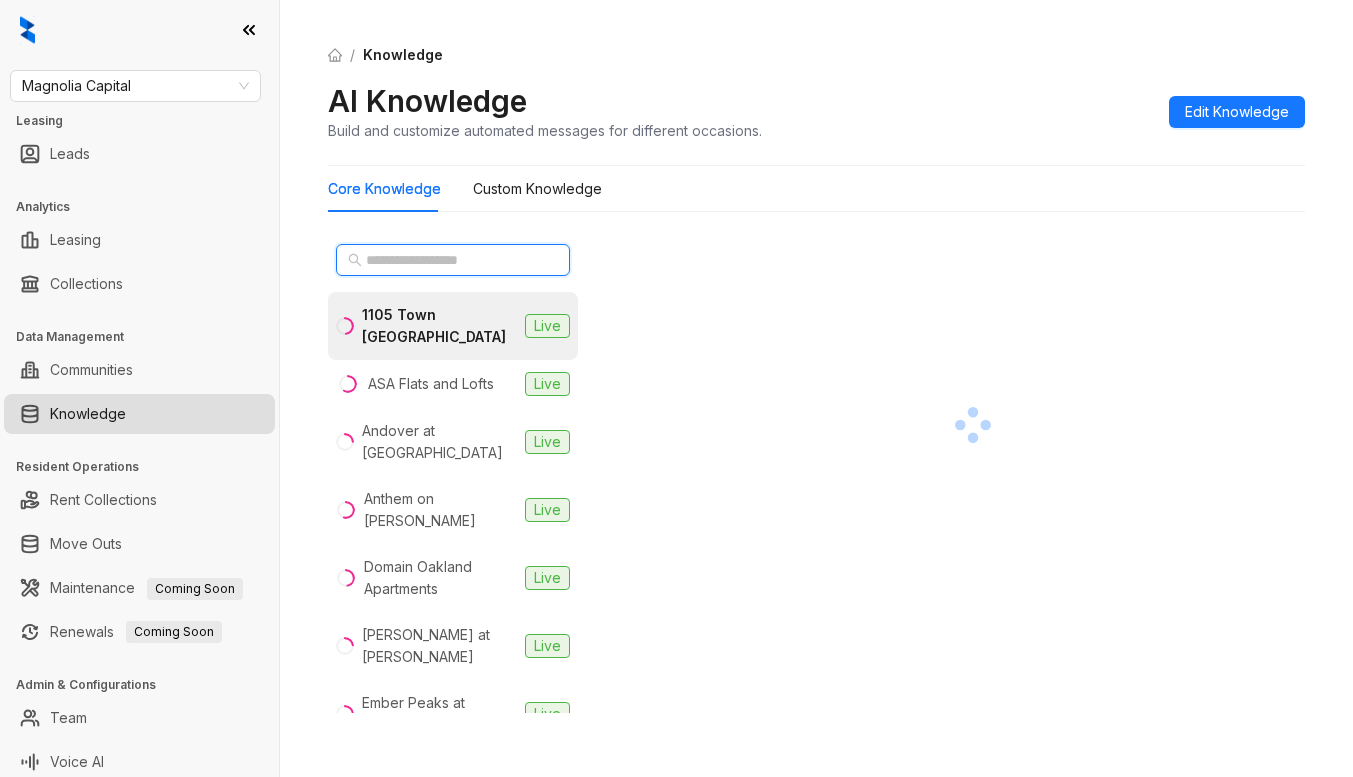 click at bounding box center [454, 260] 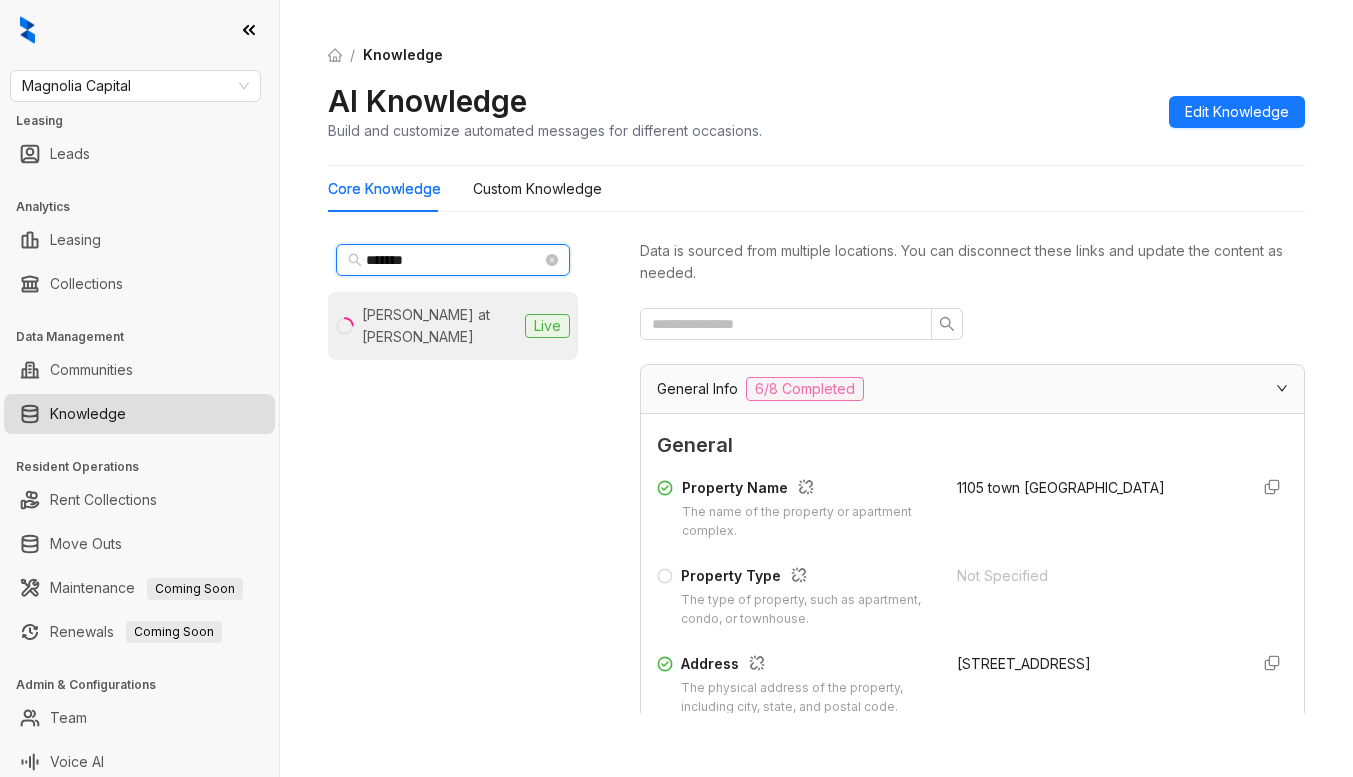 type on "*******" 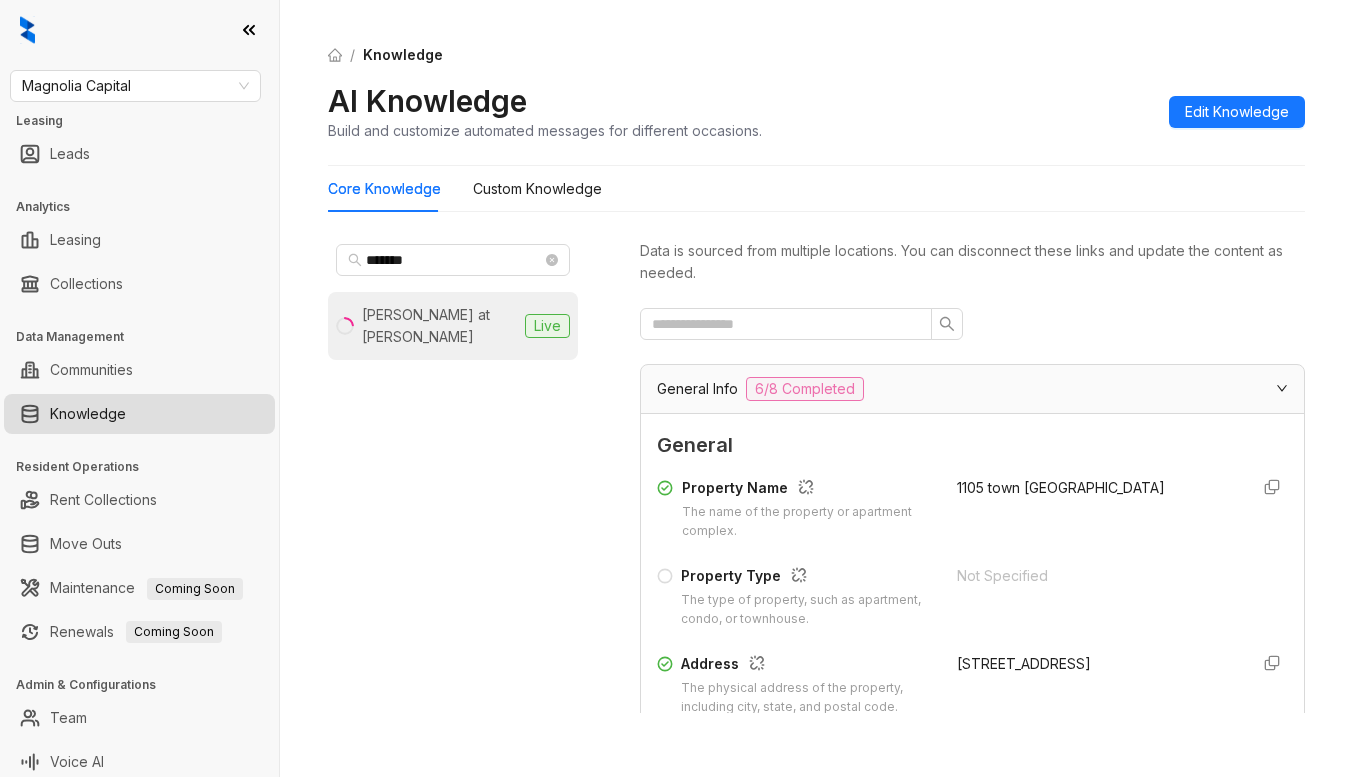 click on "Douglas at Stonelake" at bounding box center (439, 326) 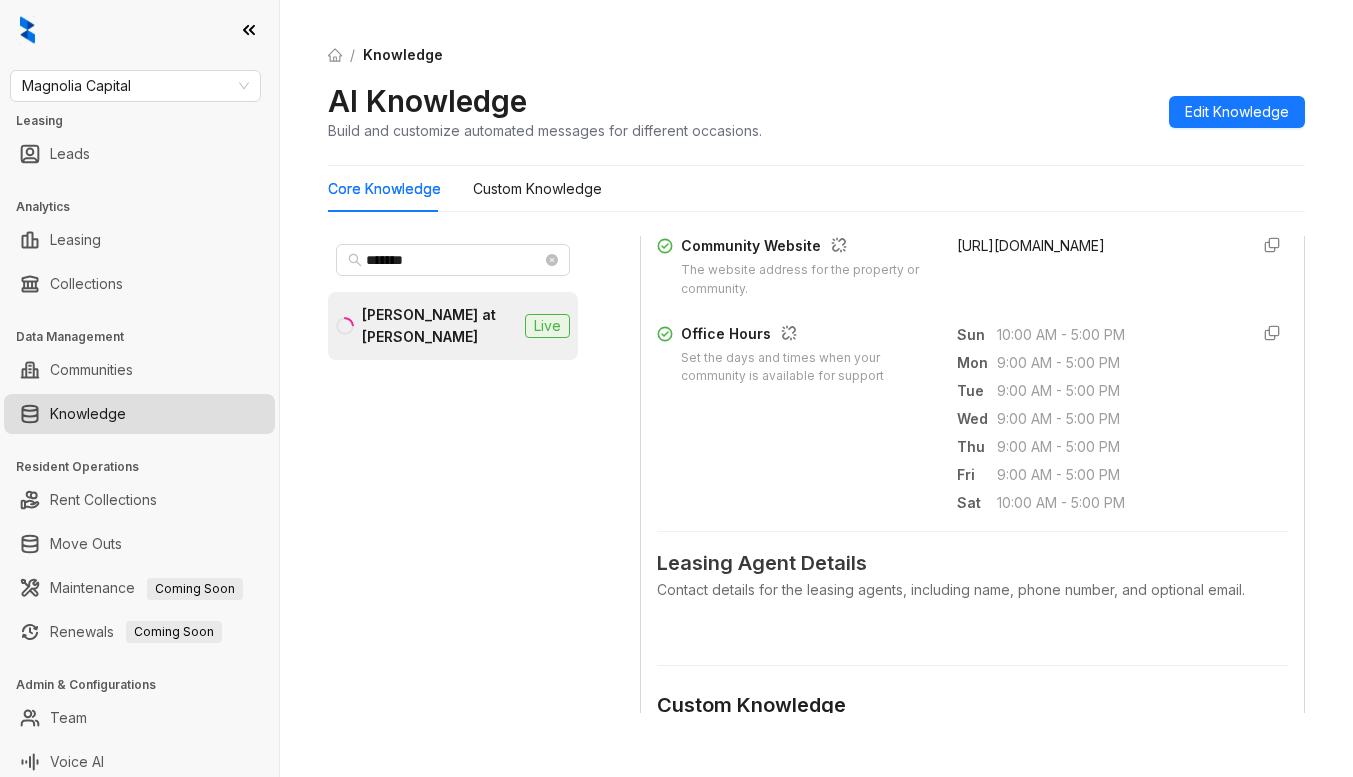 scroll, scrollTop: 700, scrollLeft: 0, axis: vertical 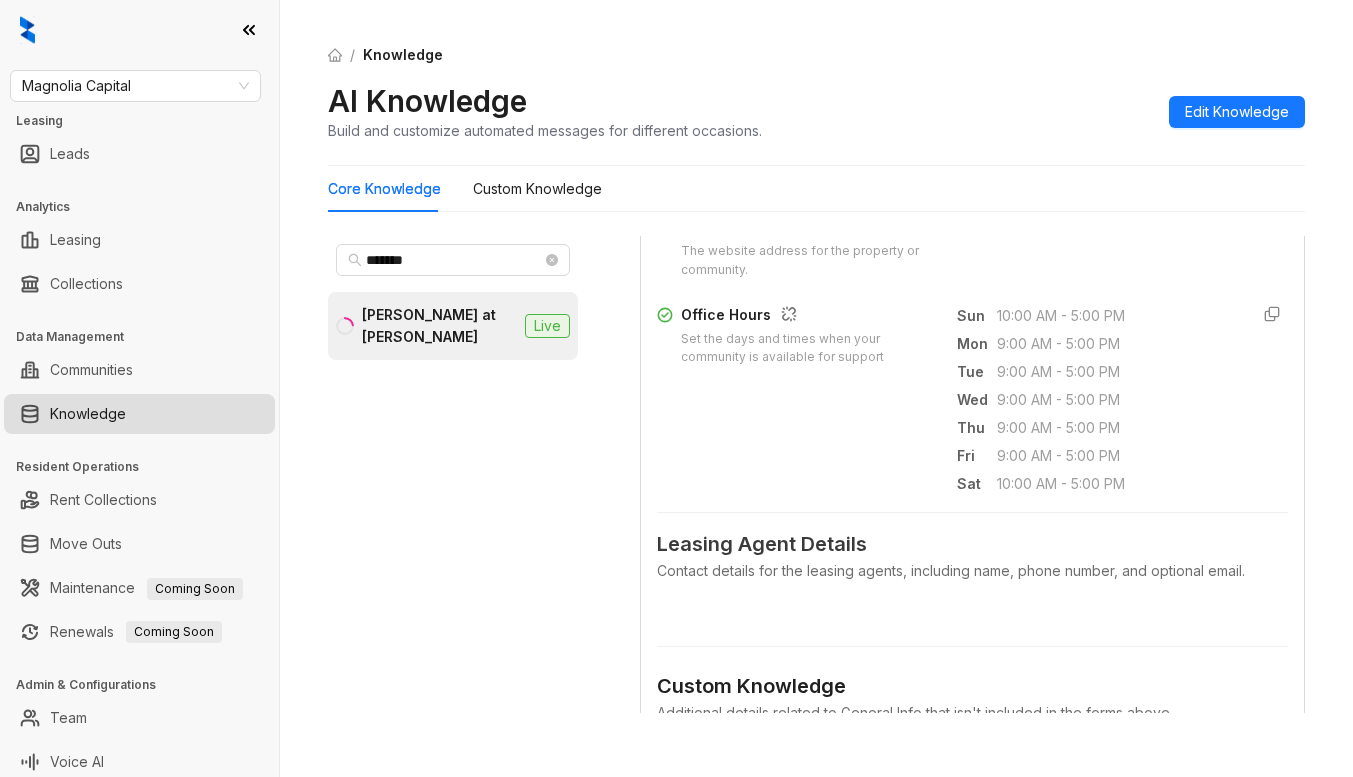 click on "/  Knowledge AI Knowledge Build and customize automated messages for different occasions. Edit Knowledge" at bounding box center [816, 93] 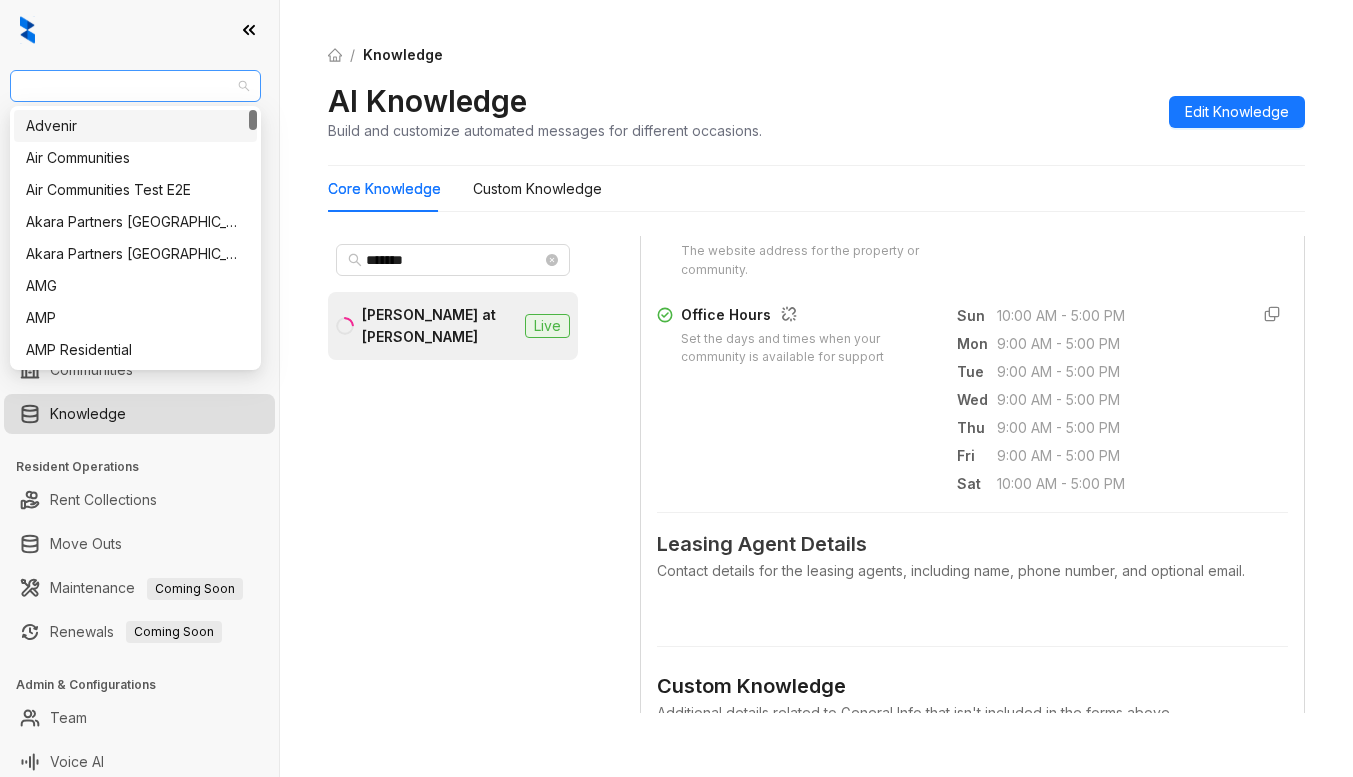 click on "Magnolia Capital" at bounding box center [135, 86] 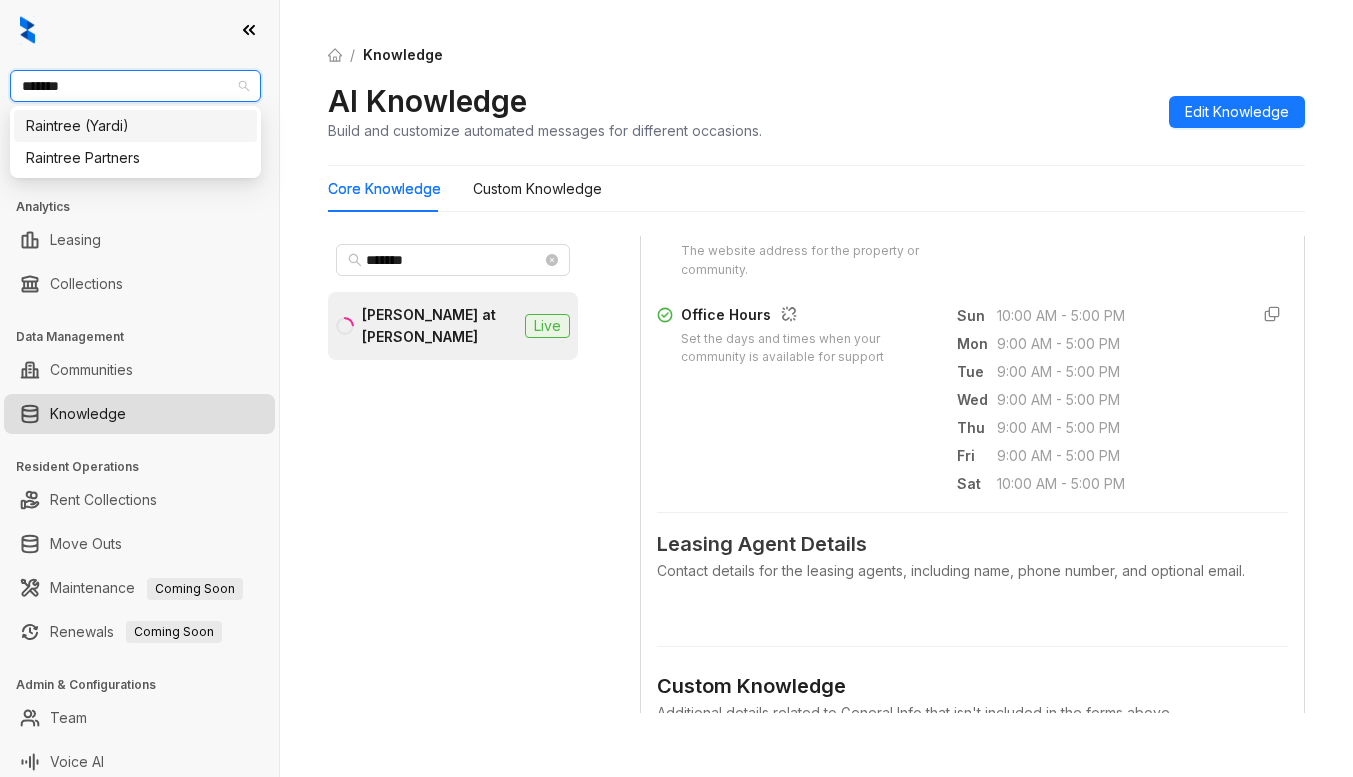 type on "********" 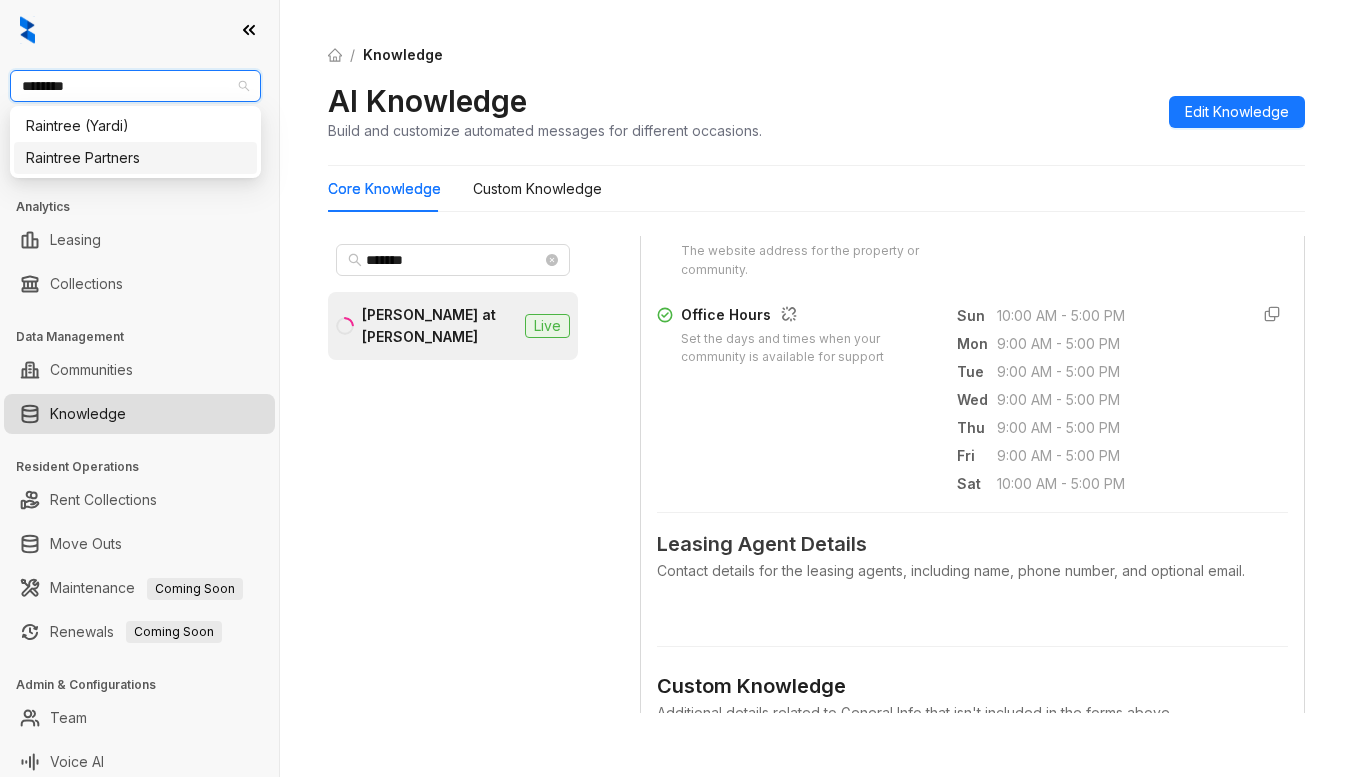 click on "Raintree Partners" at bounding box center [135, 158] 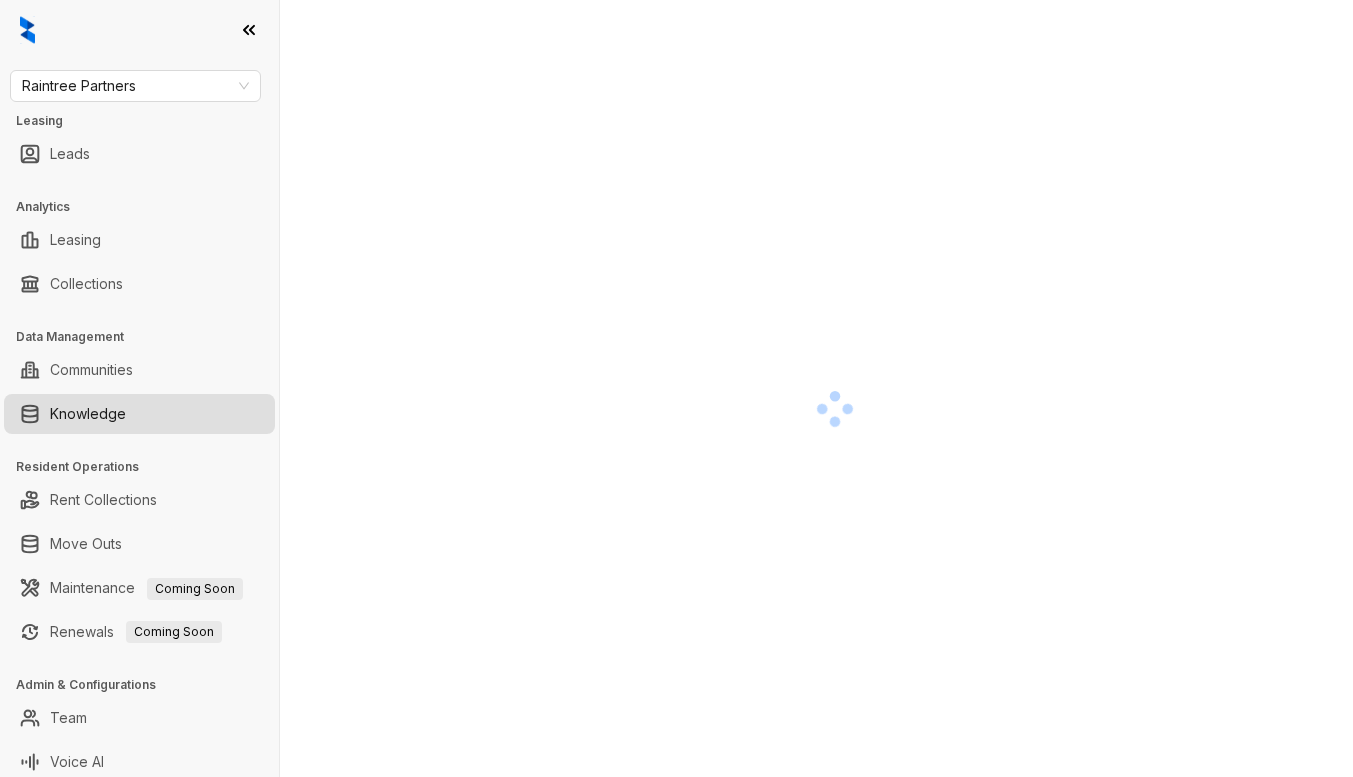 scroll, scrollTop: 0, scrollLeft: 0, axis: both 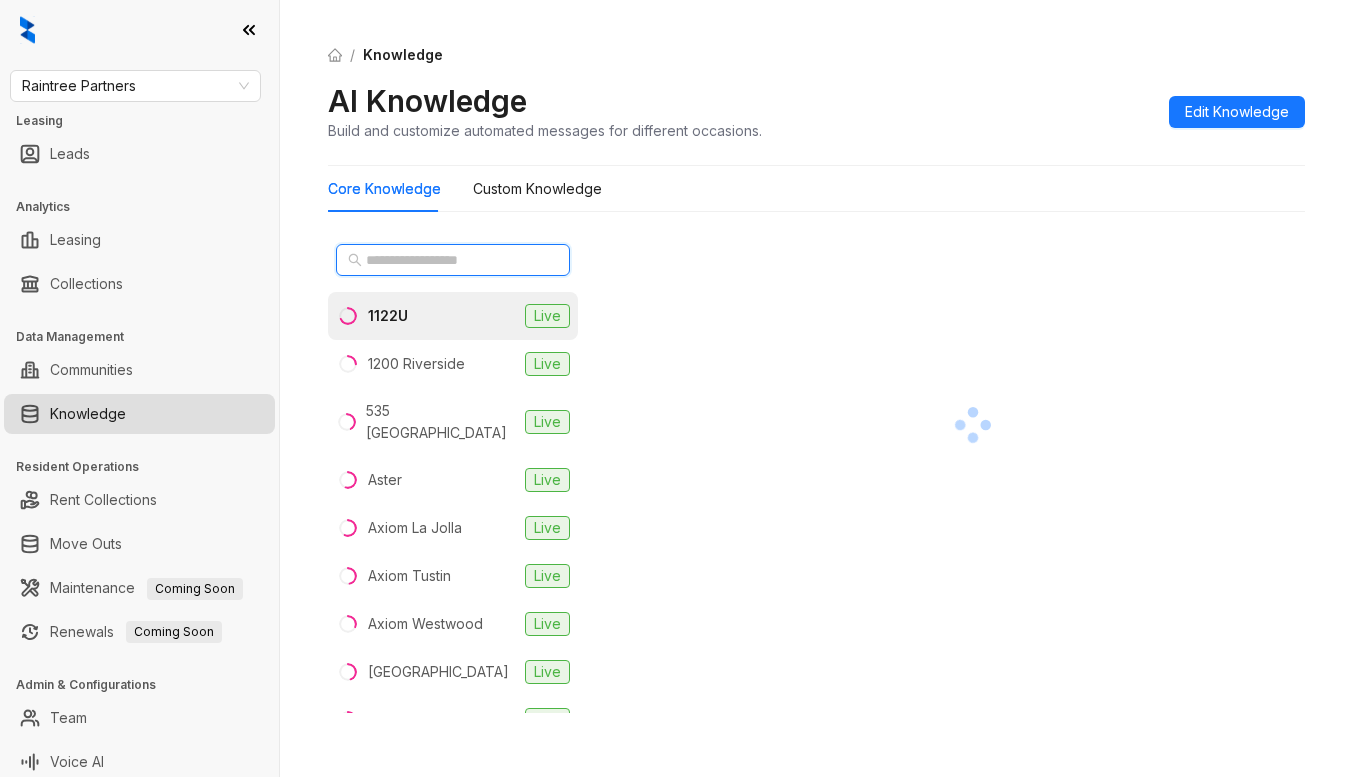 click at bounding box center (454, 260) 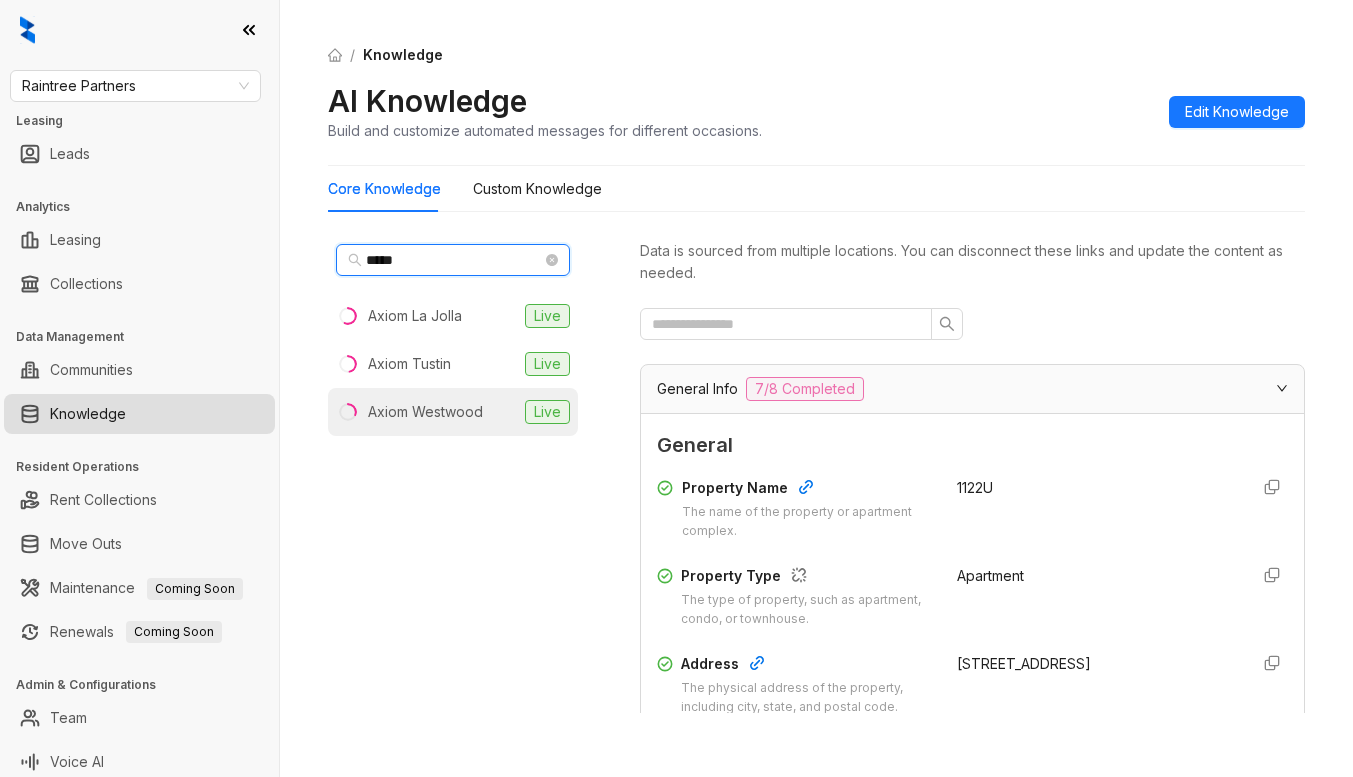 type on "*****" 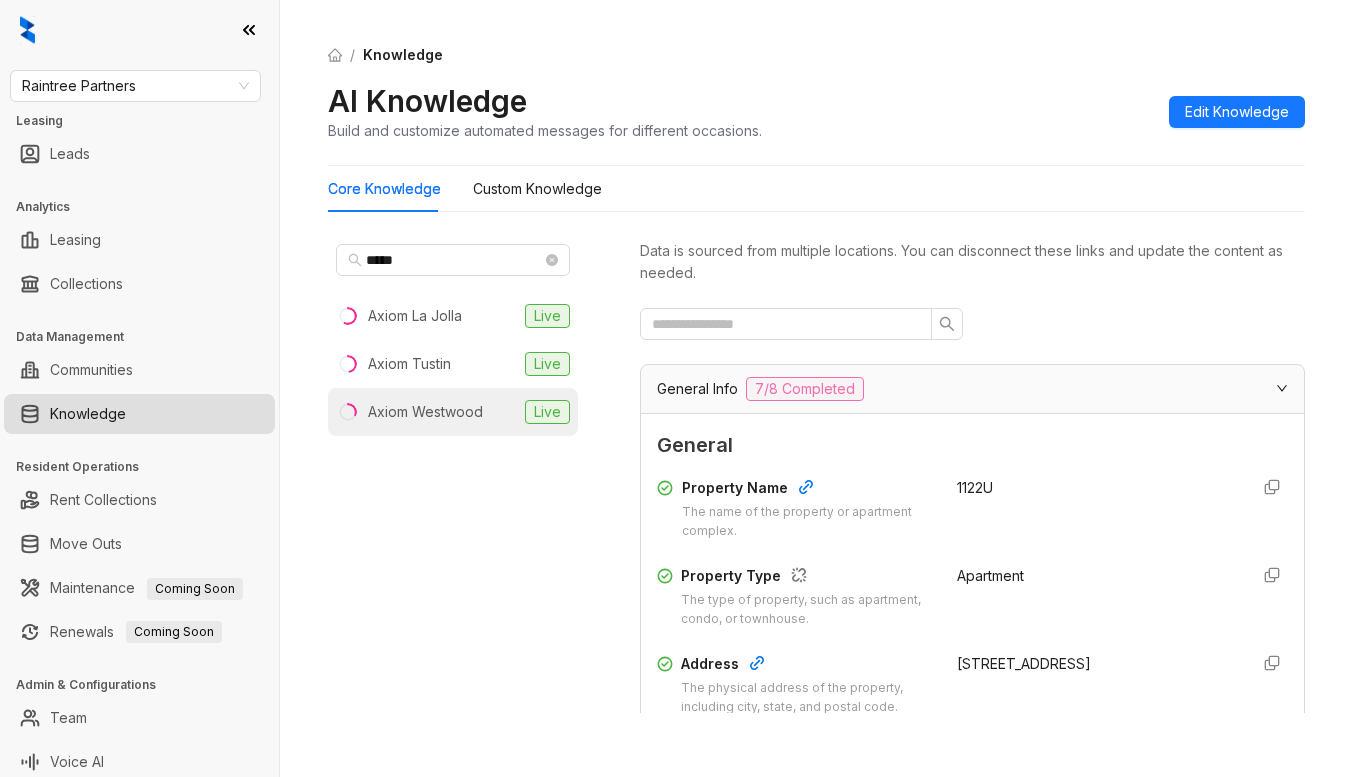 click on "Axiom Westwood" at bounding box center (425, 412) 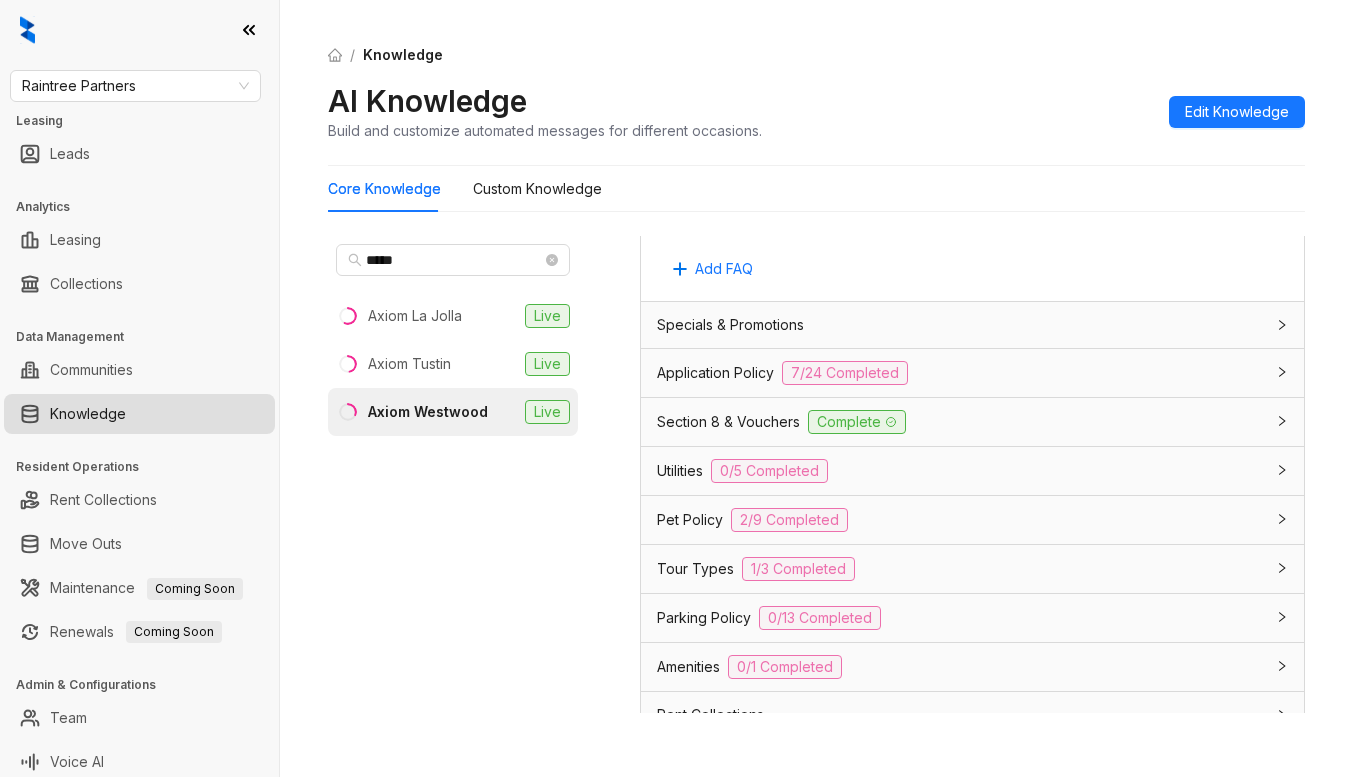 scroll, scrollTop: 1300, scrollLeft: 0, axis: vertical 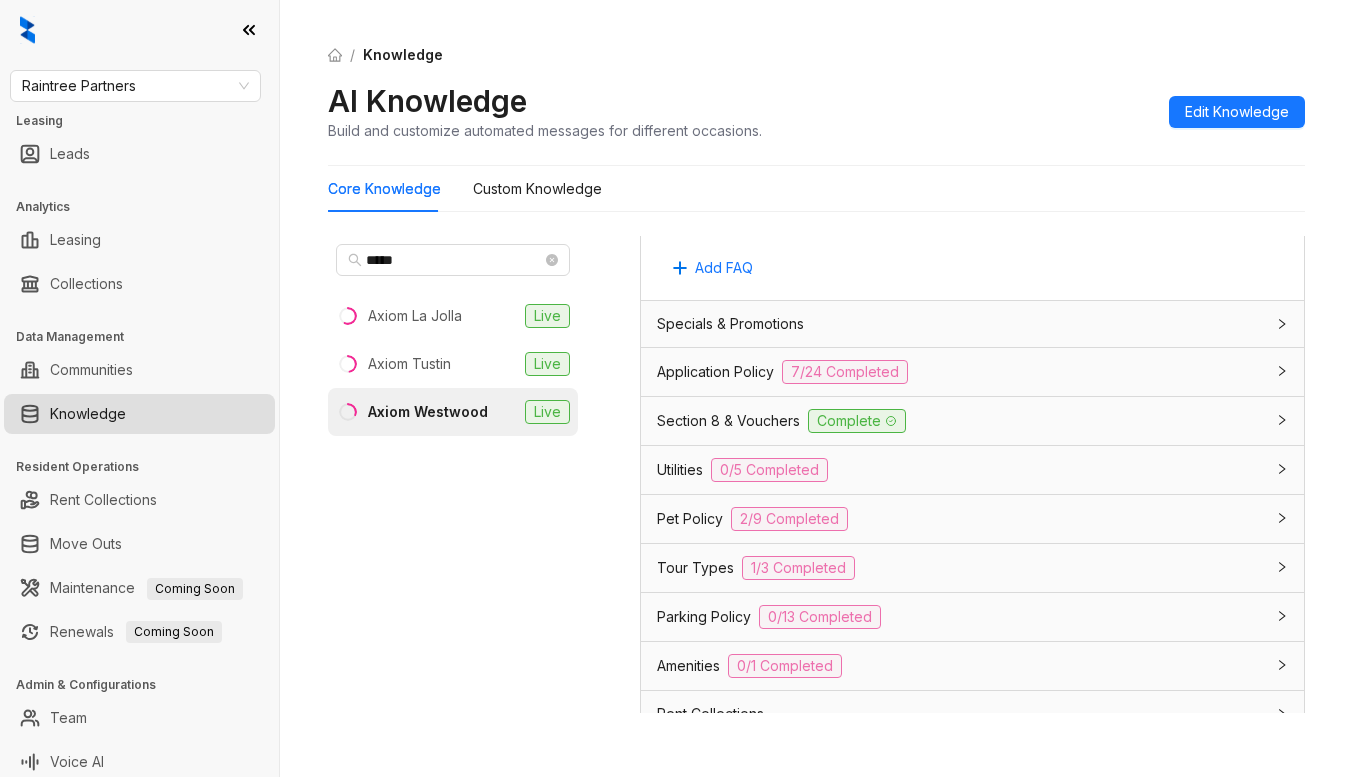click on "Specials & Promotions" at bounding box center [730, 324] 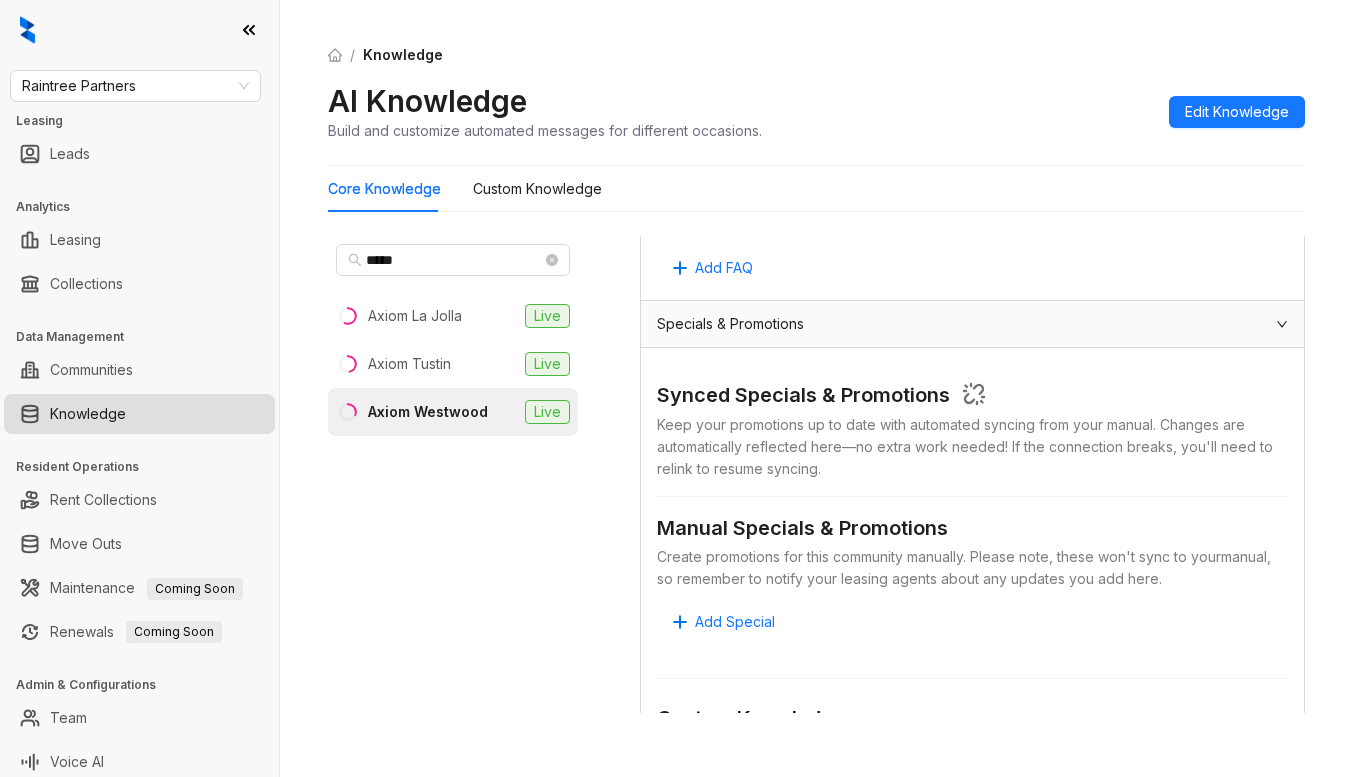 click on "Core Knowledge Custom Knowledge" at bounding box center [816, 189] 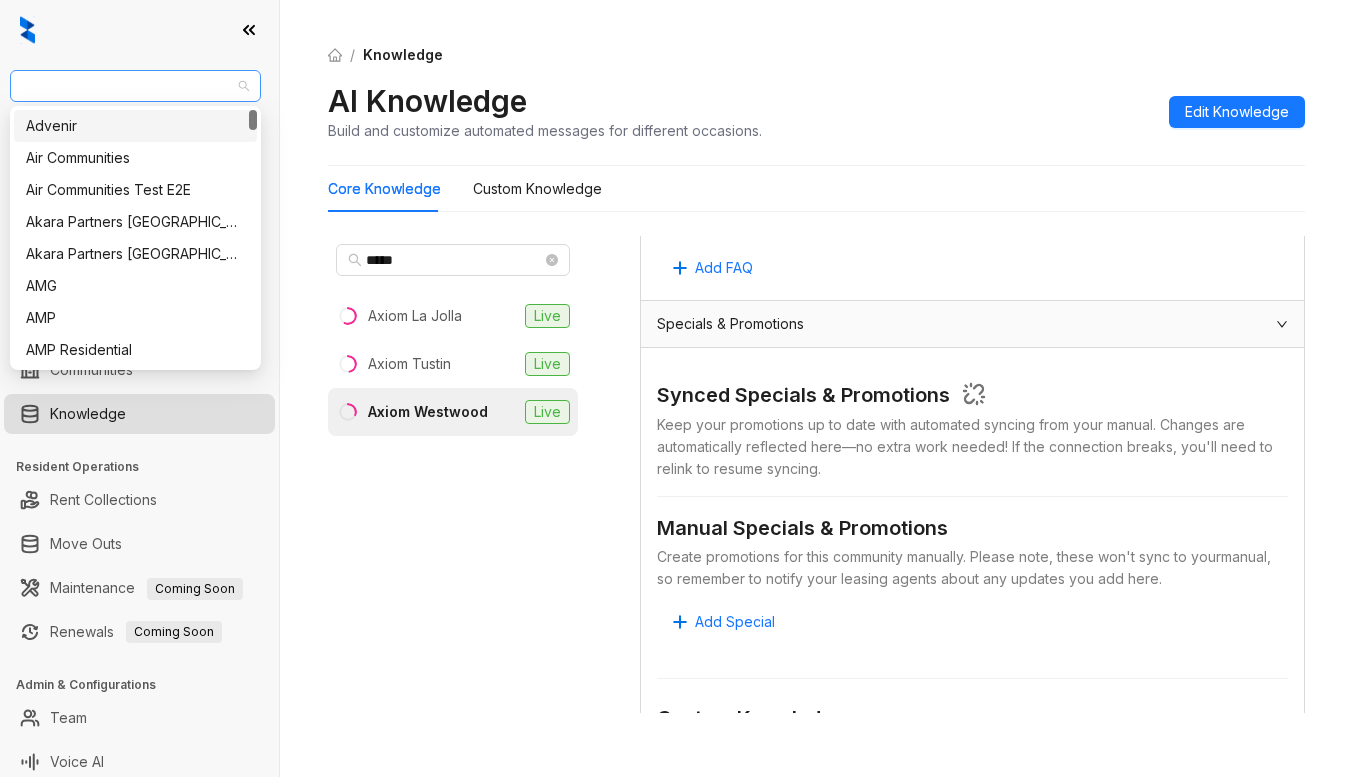 drag, startPoint x: 176, startPoint y: 83, endPoint x: 19, endPoint y: 81, distance: 157.01274 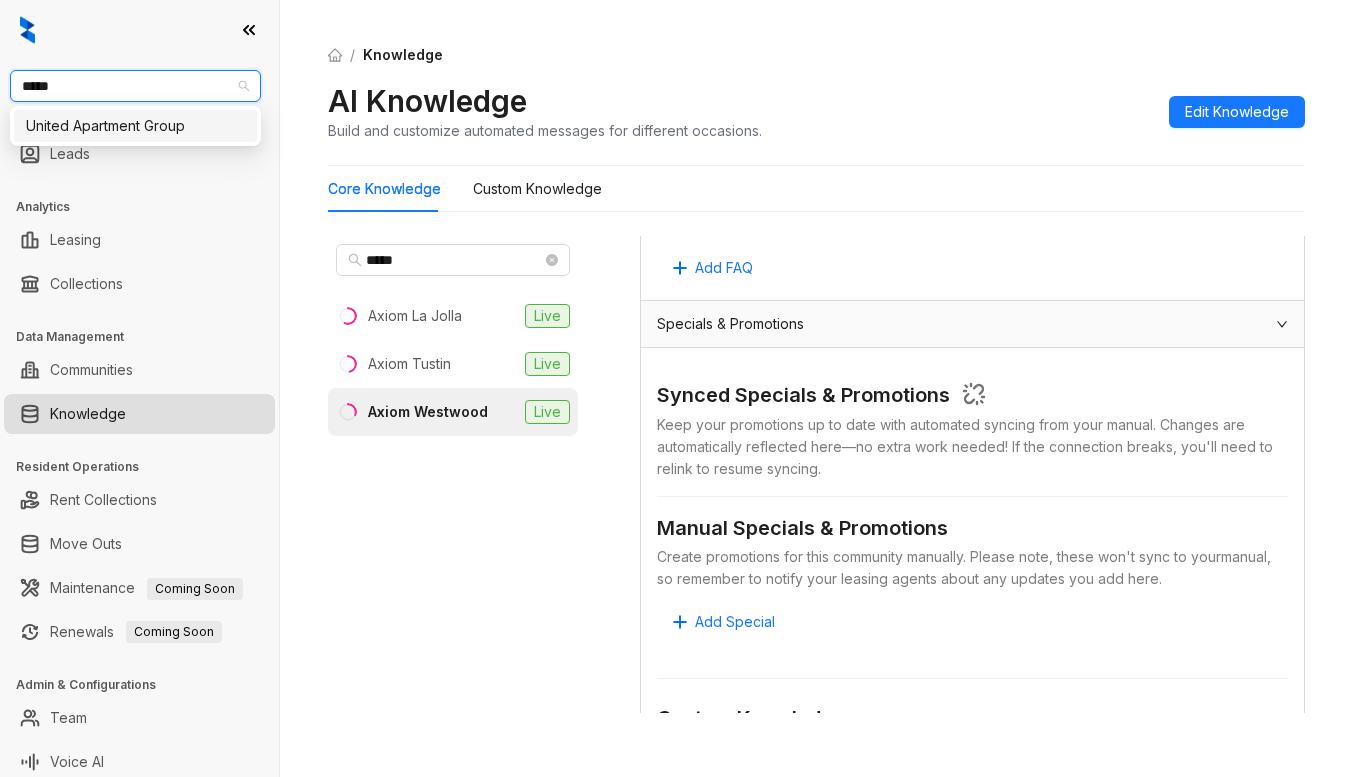 type on "******" 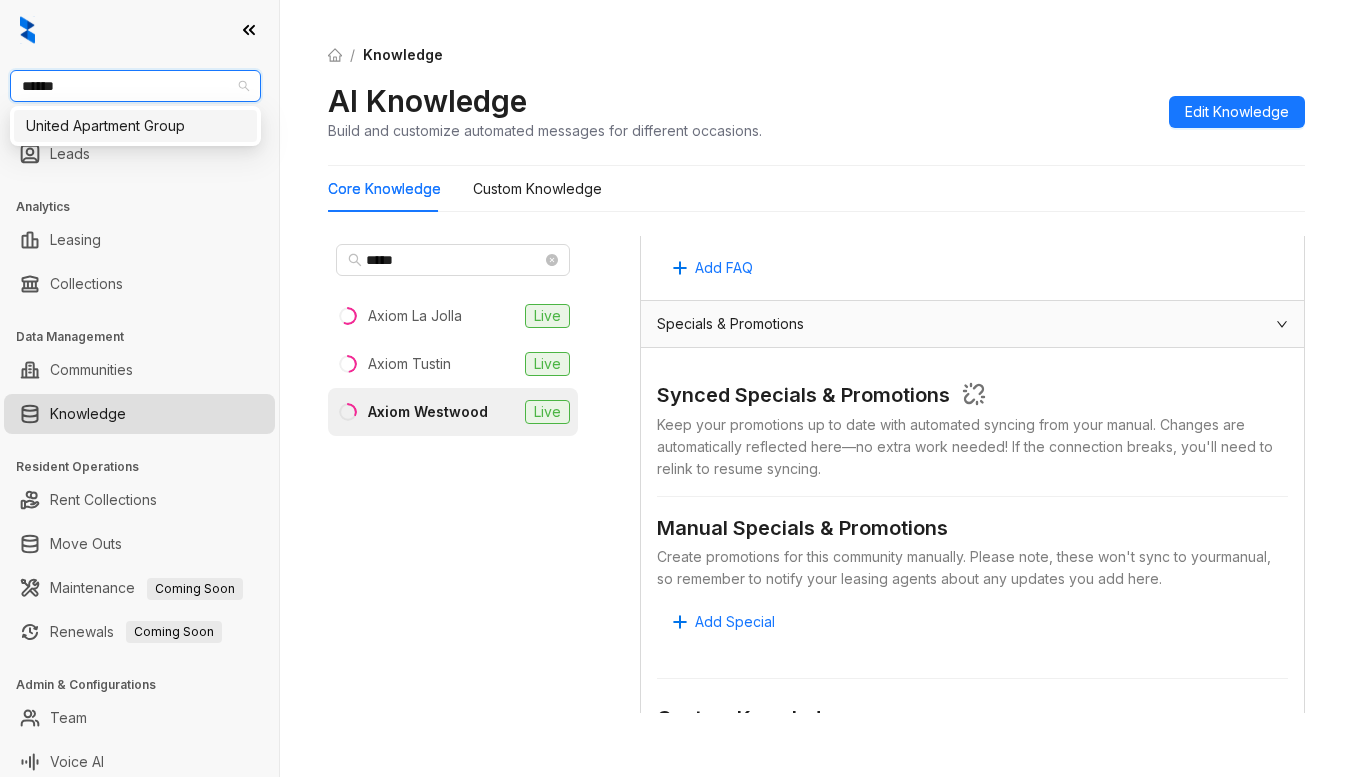 click on "United Apartment Group" at bounding box center (135, 126) 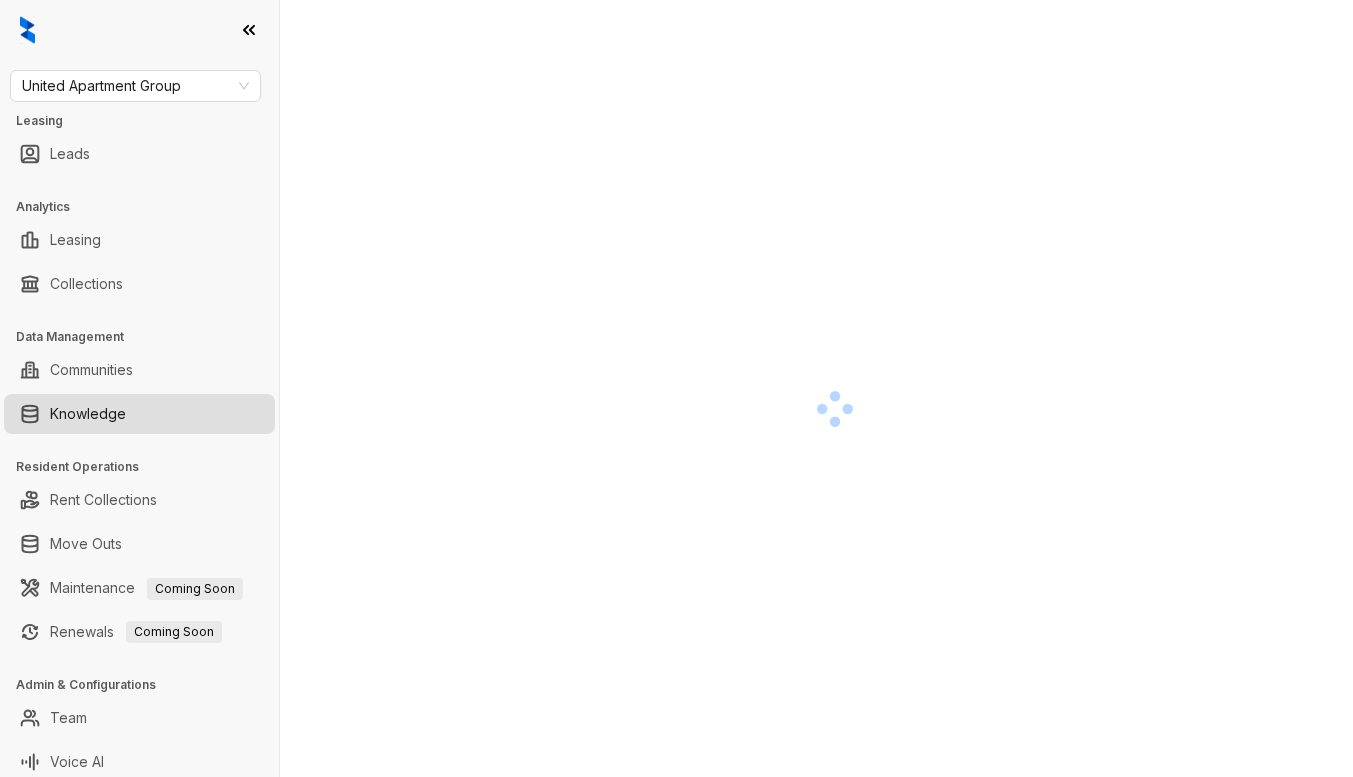 scroll, scrollTop: 0, scrollLeft: 0, axis: both 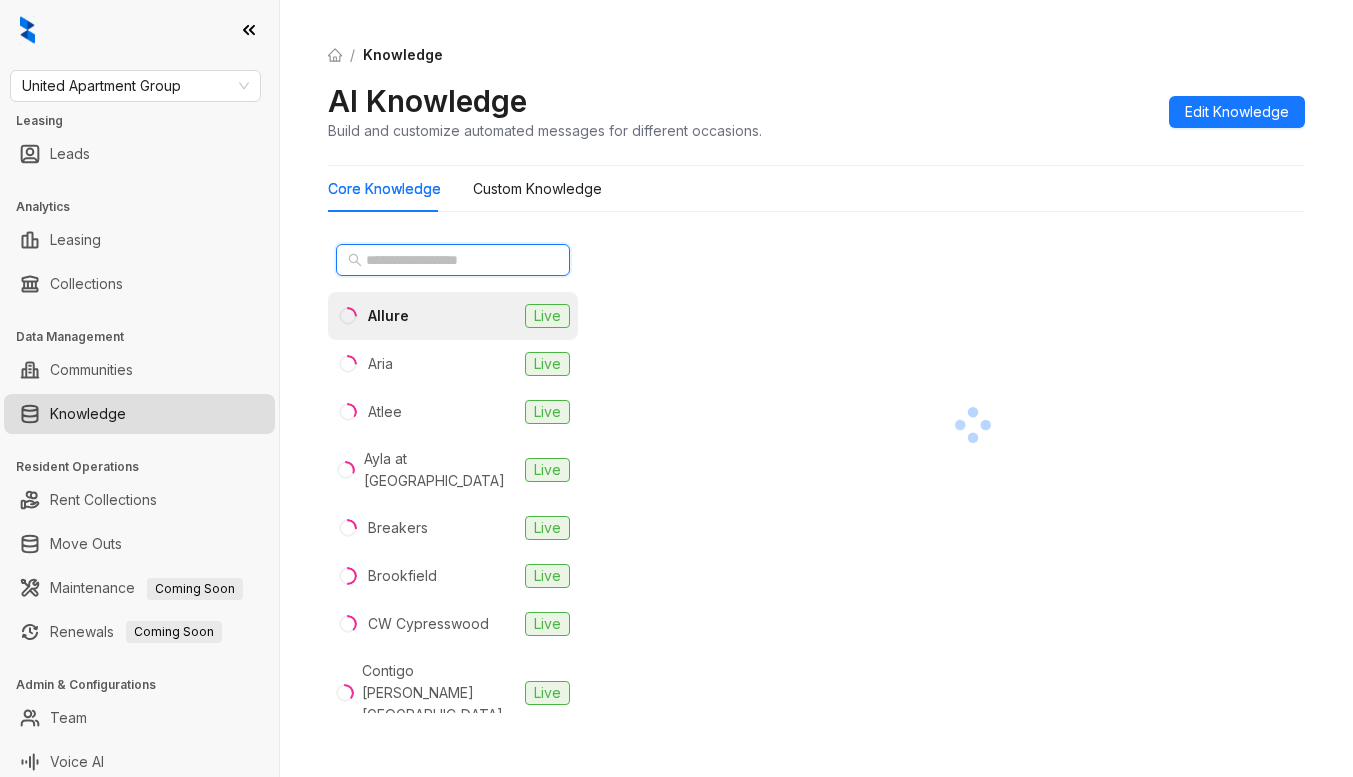 click at bounding box center [454, 260] 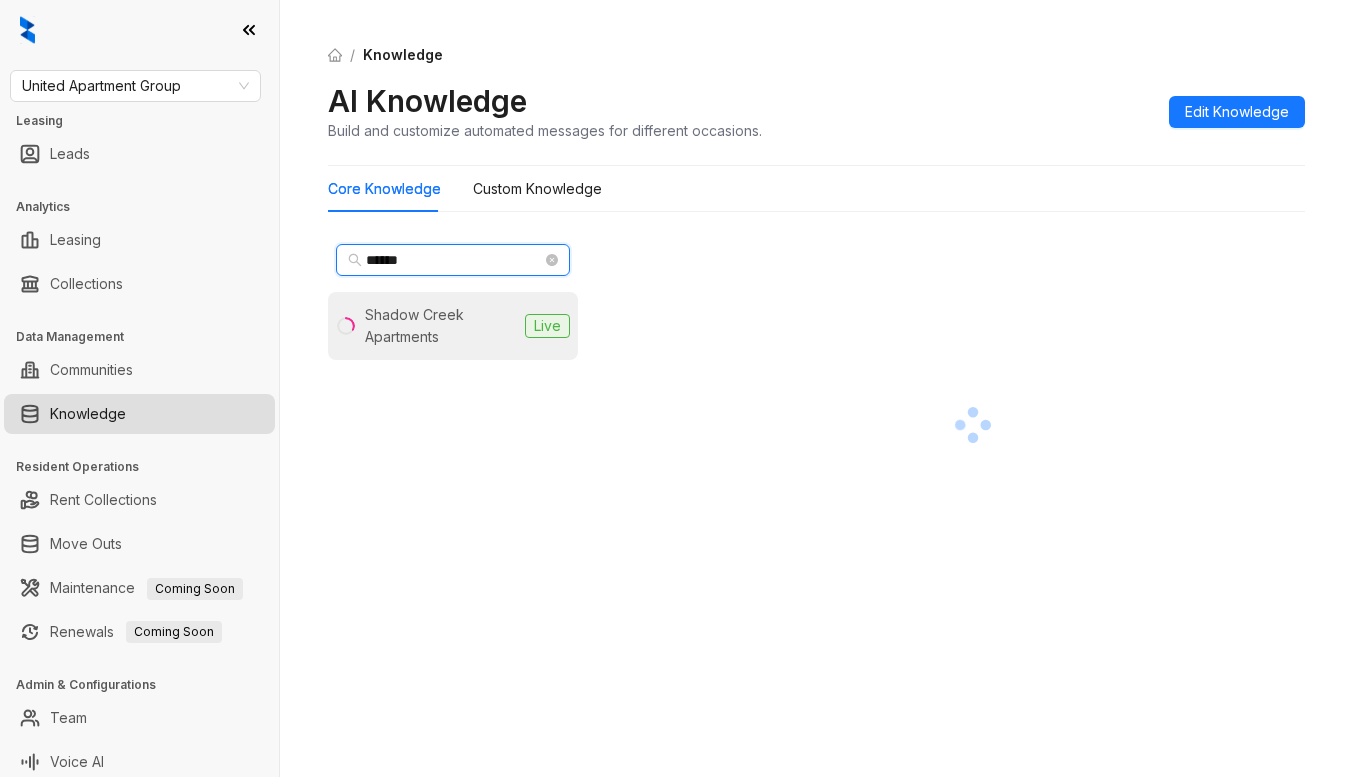 type on "******" 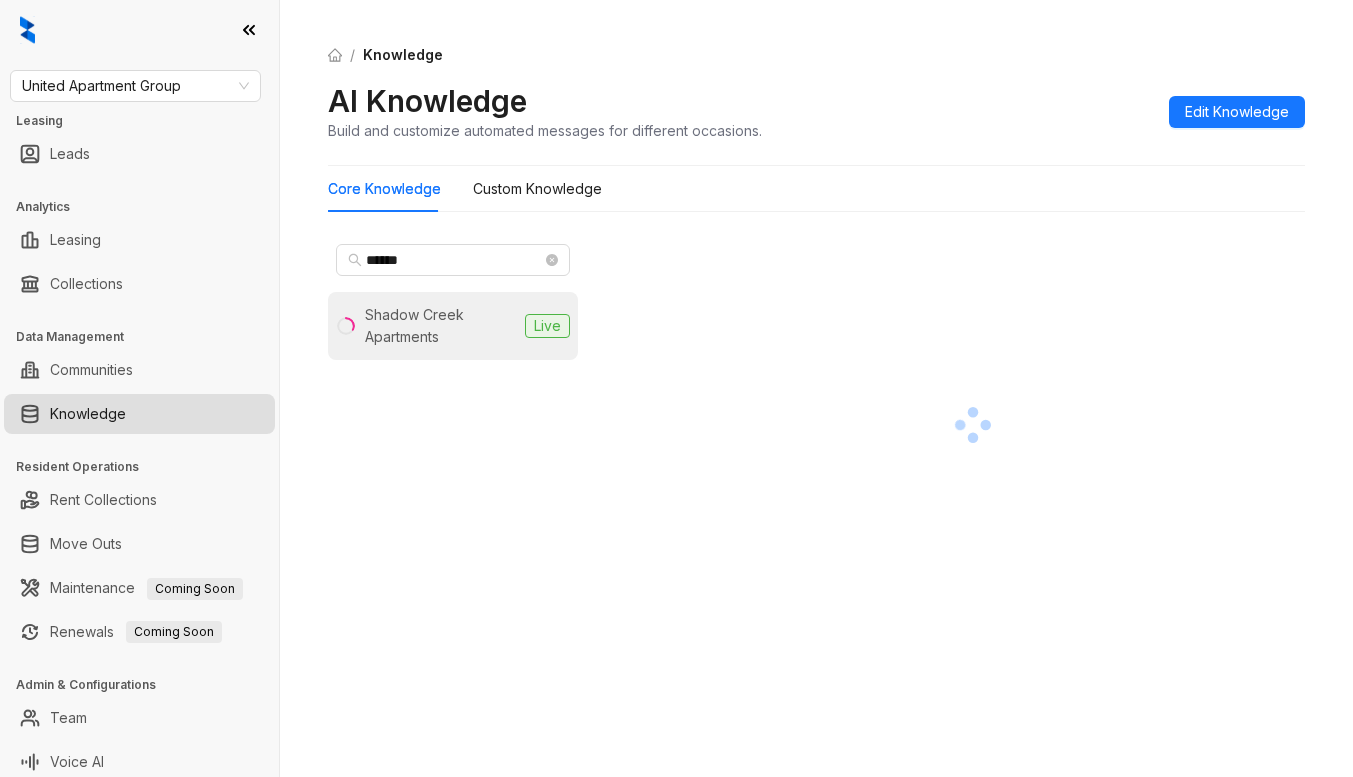 click on "Shadow Creek Apartments Live" at bounding box center [453, 326] 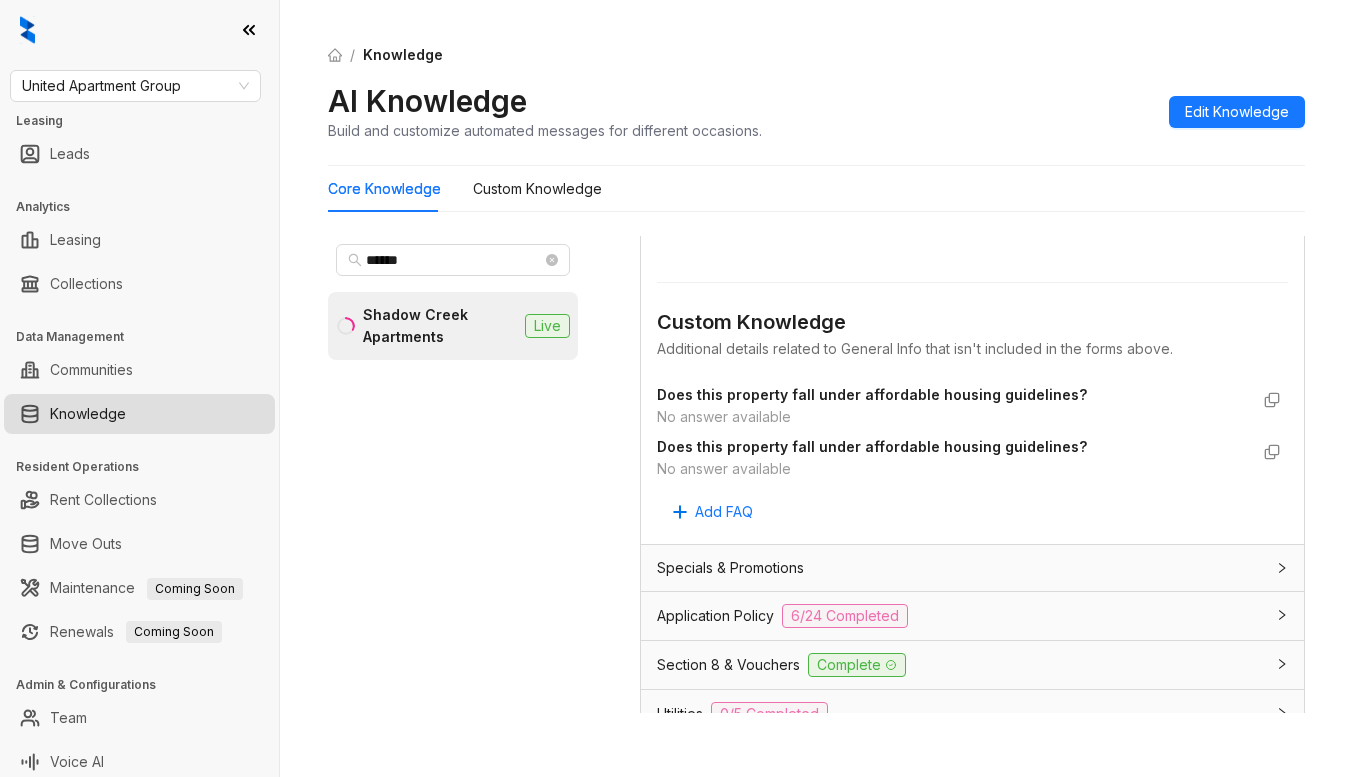 scroll, scrollTop: 1200, scrollLeft: 0, axis: vertical 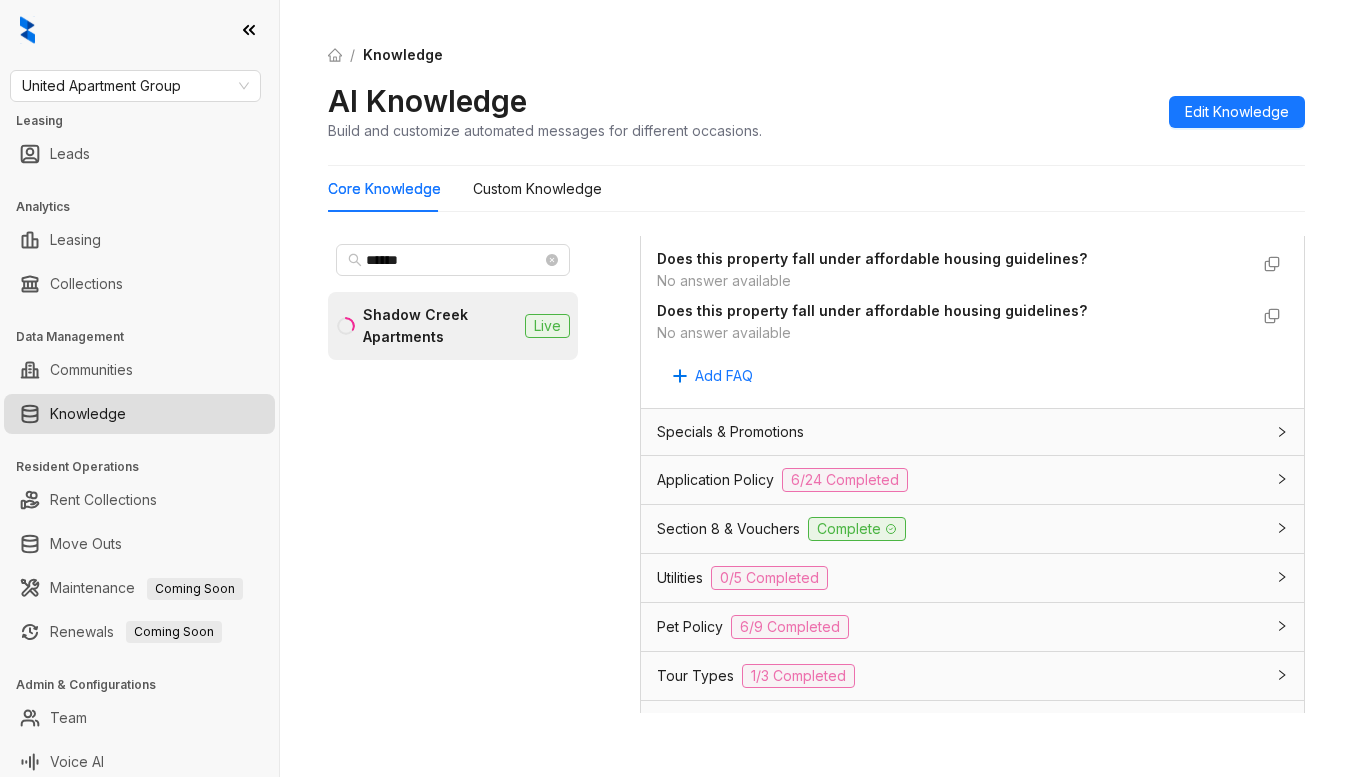 click on "Tour Types" at bounding box center (695, 676) 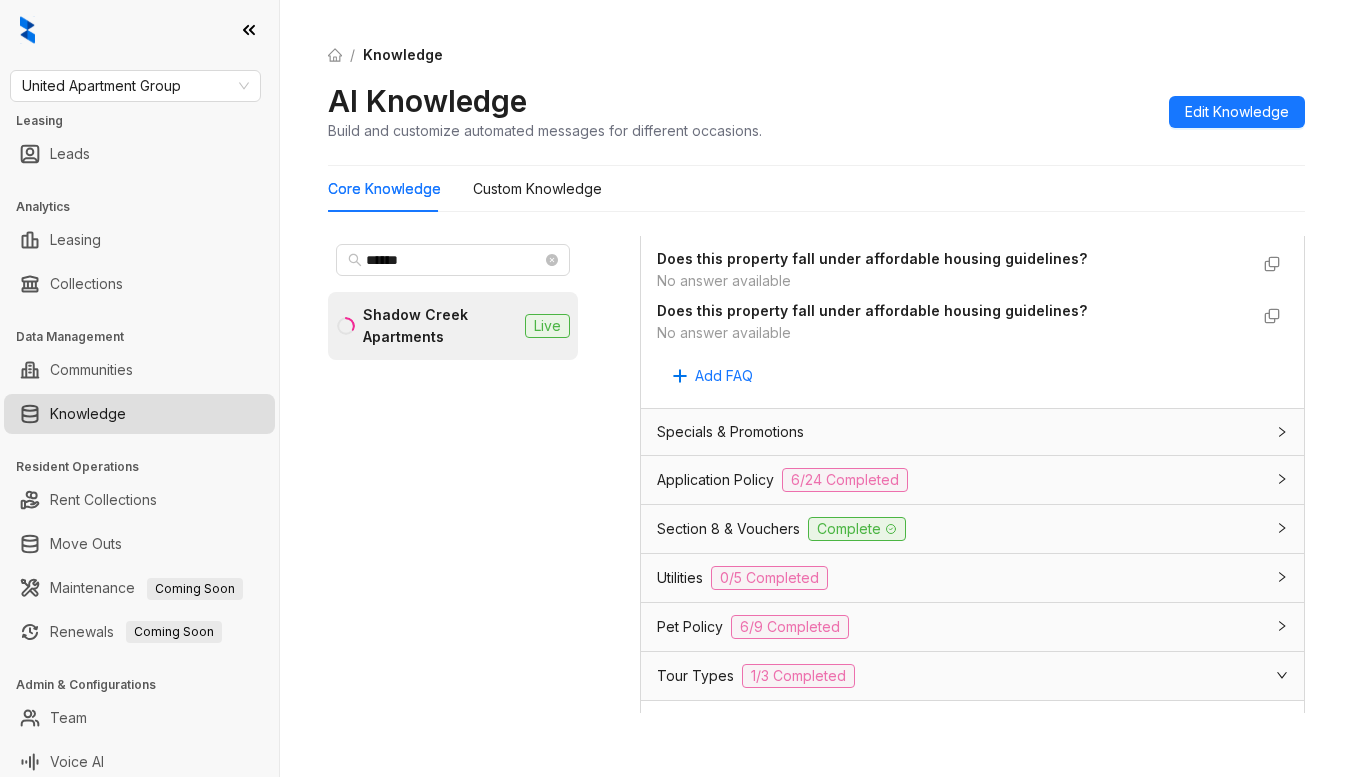 click on "Tour Types" at bounding box center (695, 676) 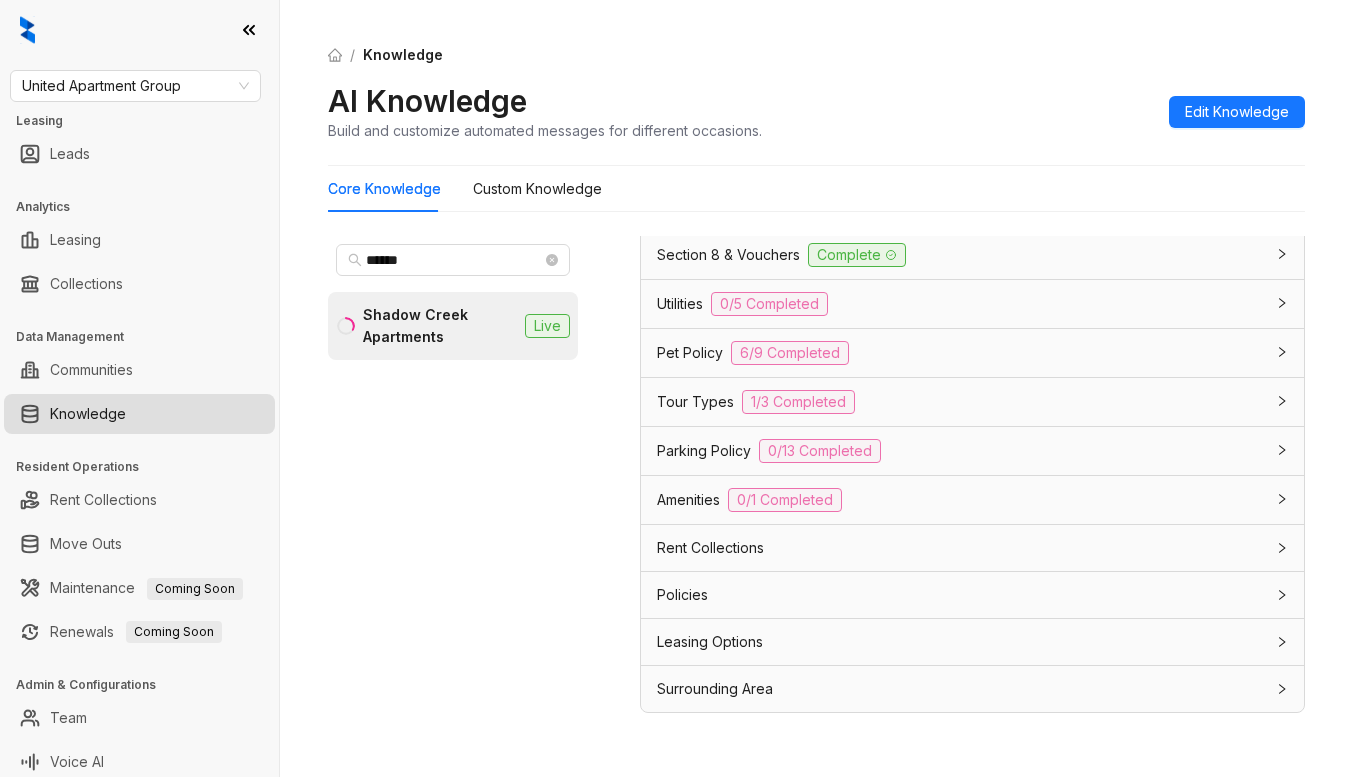 scroll, scrollTop: 1496, scrollLeft: 0, axis: vertical 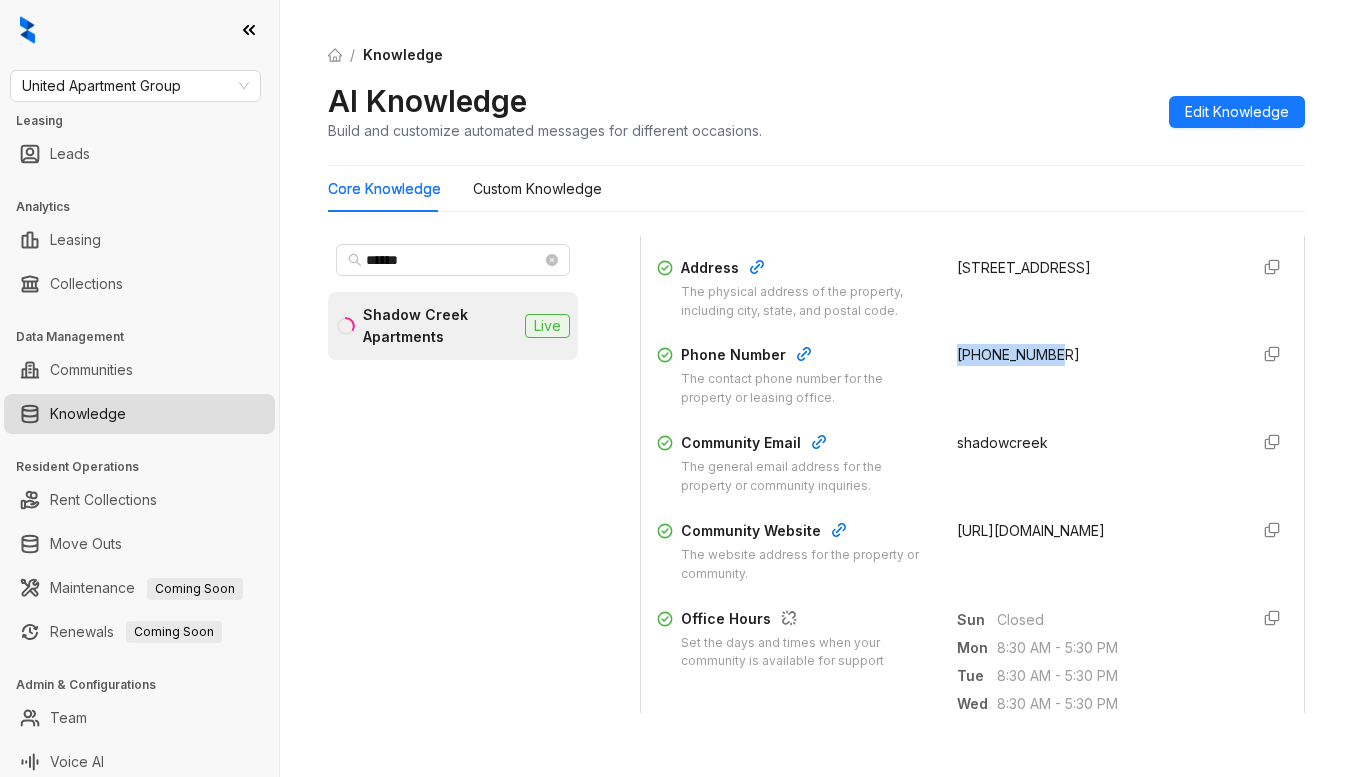 drag, startPoint x: 934, startPoint y: 355, endPoint x: 1045, endPoint y: 356, distance: 111.0045 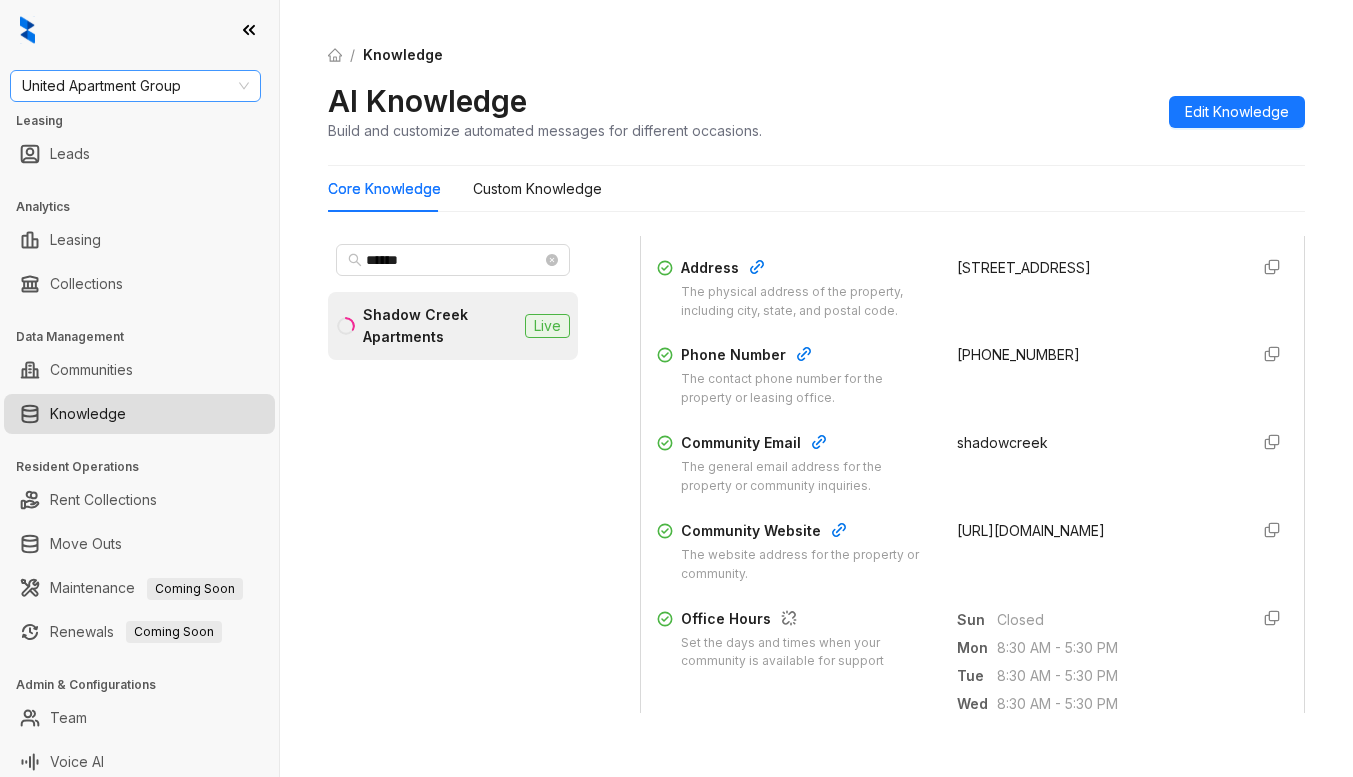 click on "United Apartment Group" at bounding box center (135, 86) 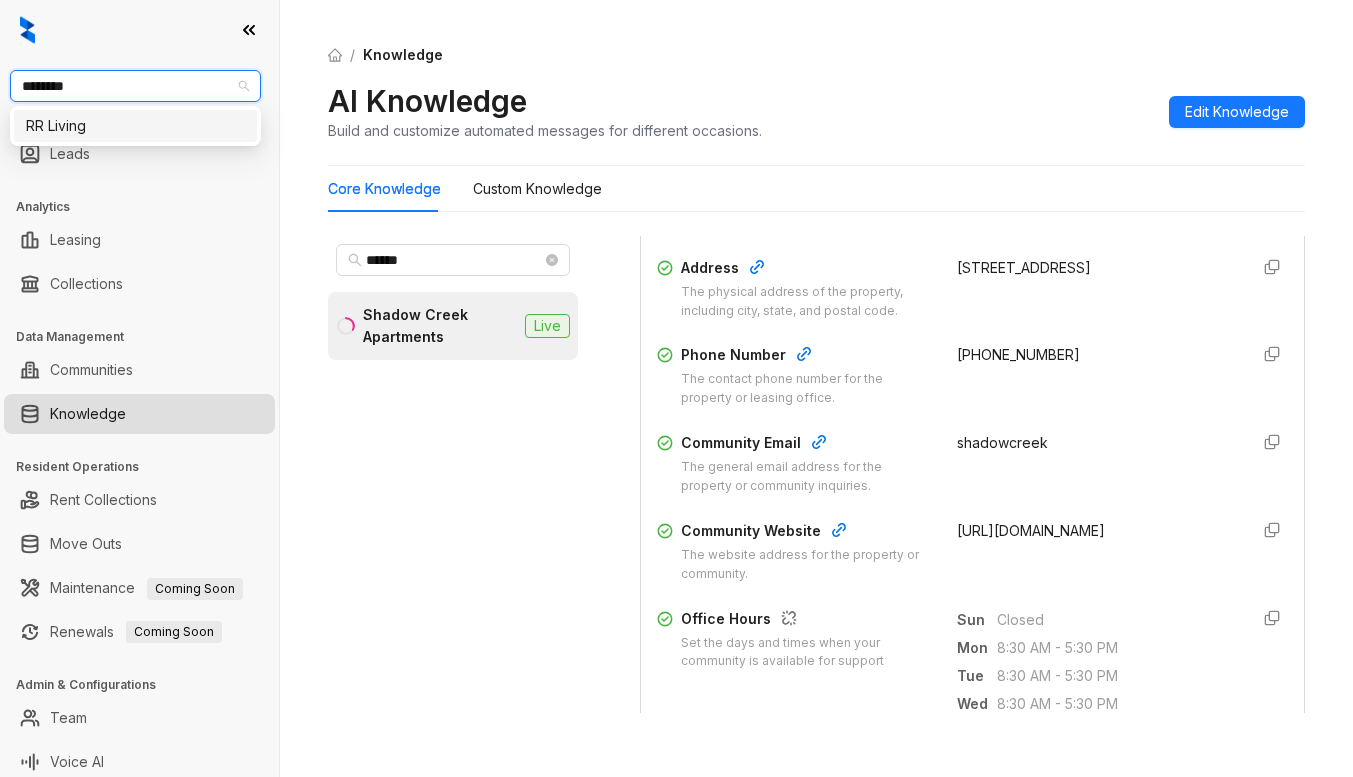 type on "*********" 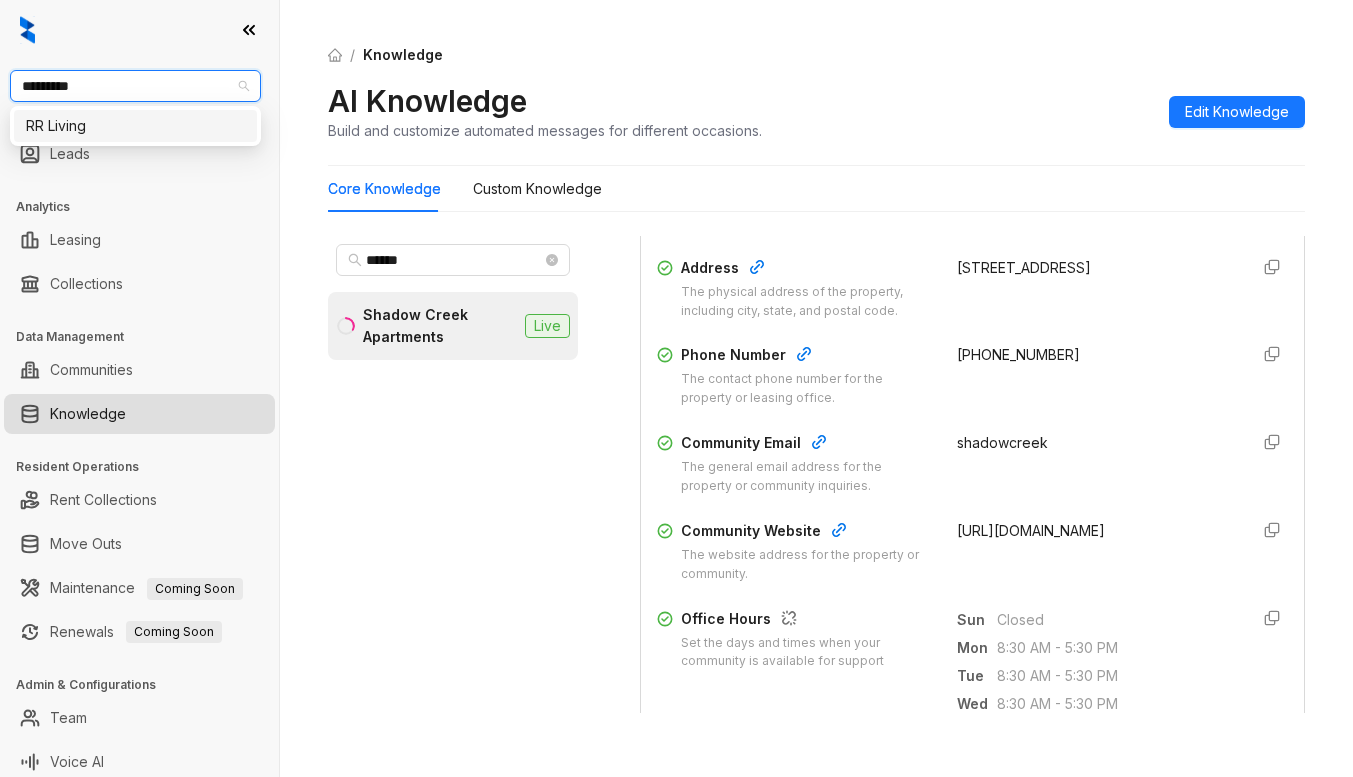 click on "RR Living" at bounding box center [135, 126] 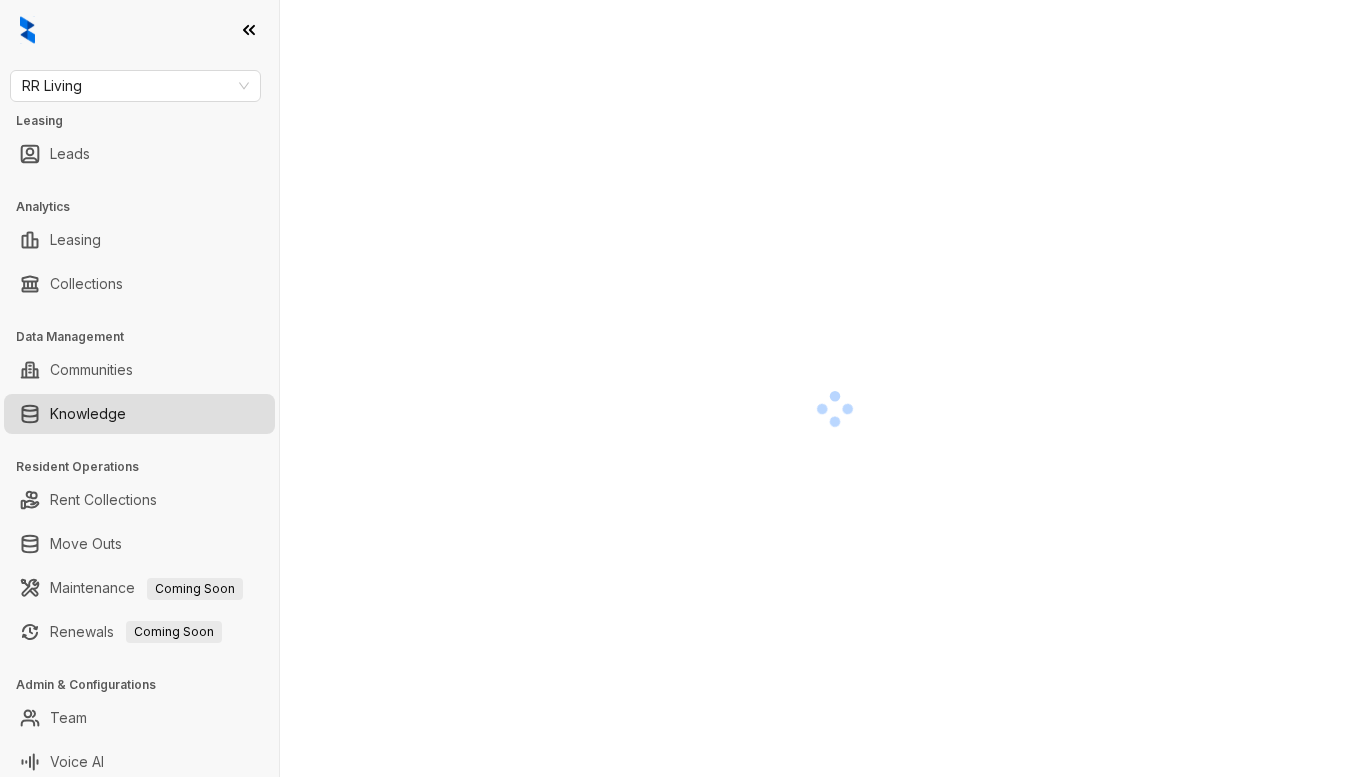 scroll, scrollTop: 0, scrollLeft: 0, axis: both 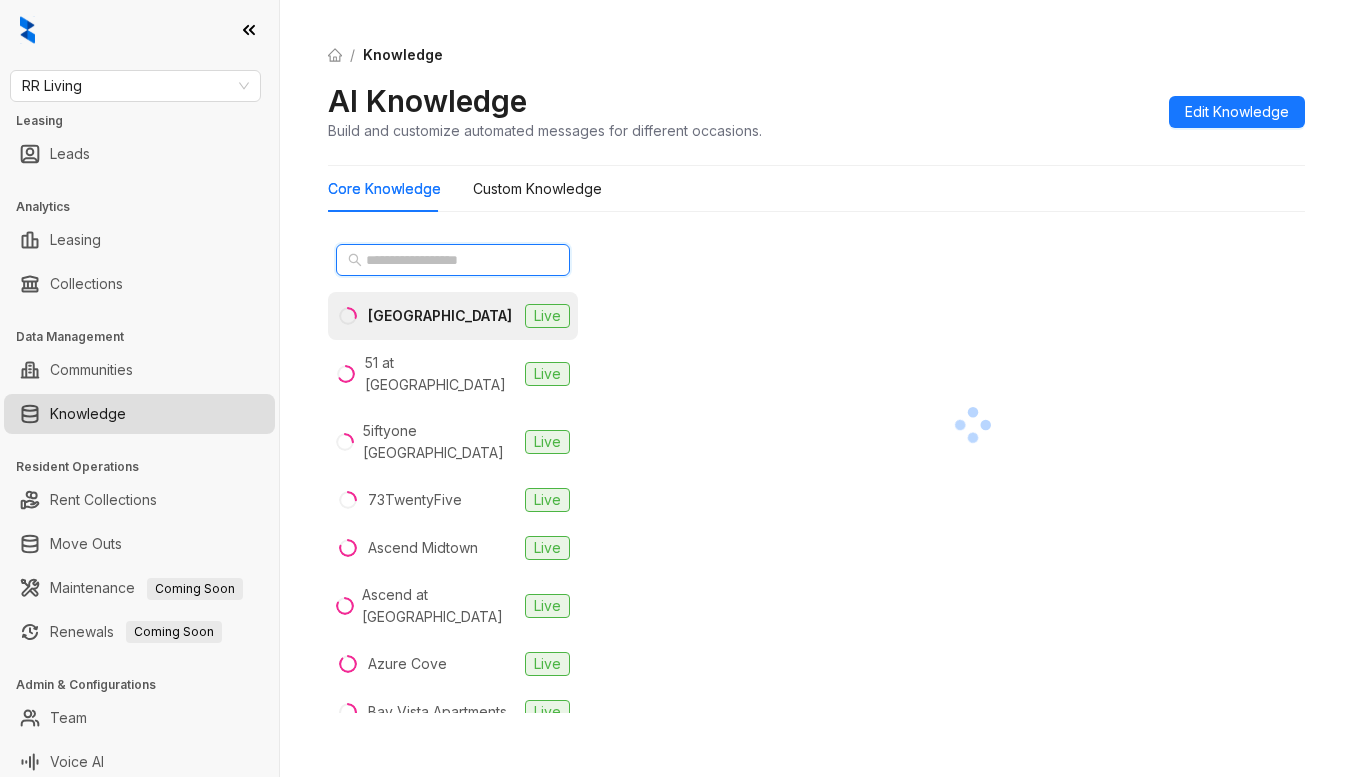 click at bounding box center [454, 260] 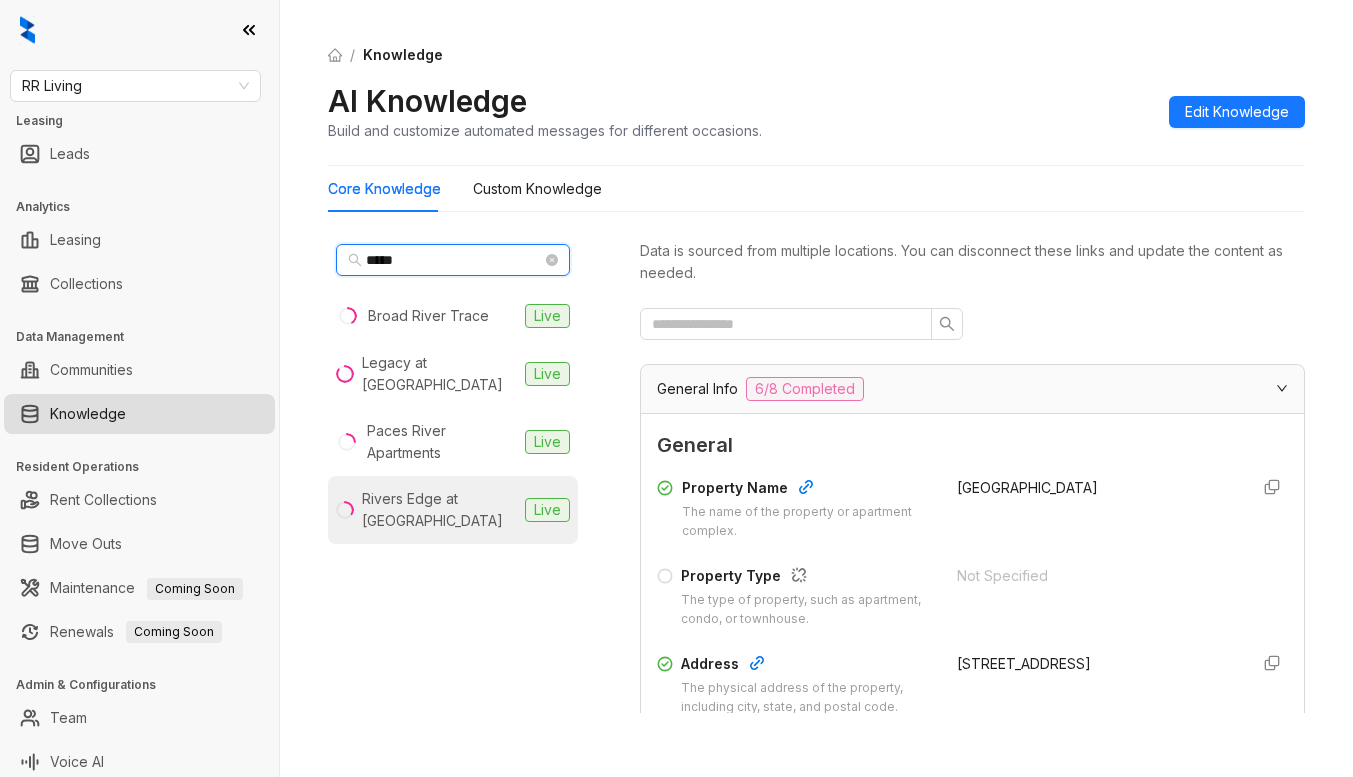 type on "*****" 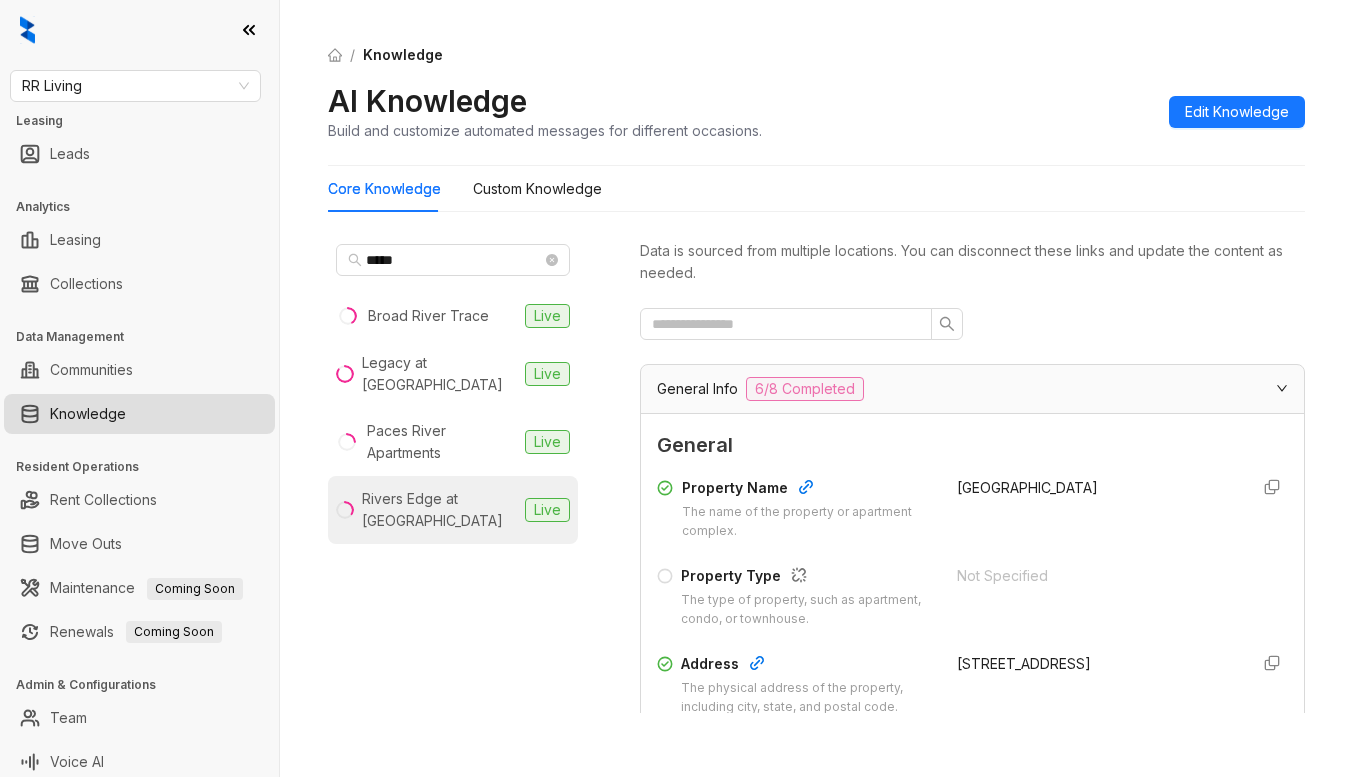 click on "Rivers Edge at [GEOGRAPHIC_DATA]" at bounding box center (439, 510) 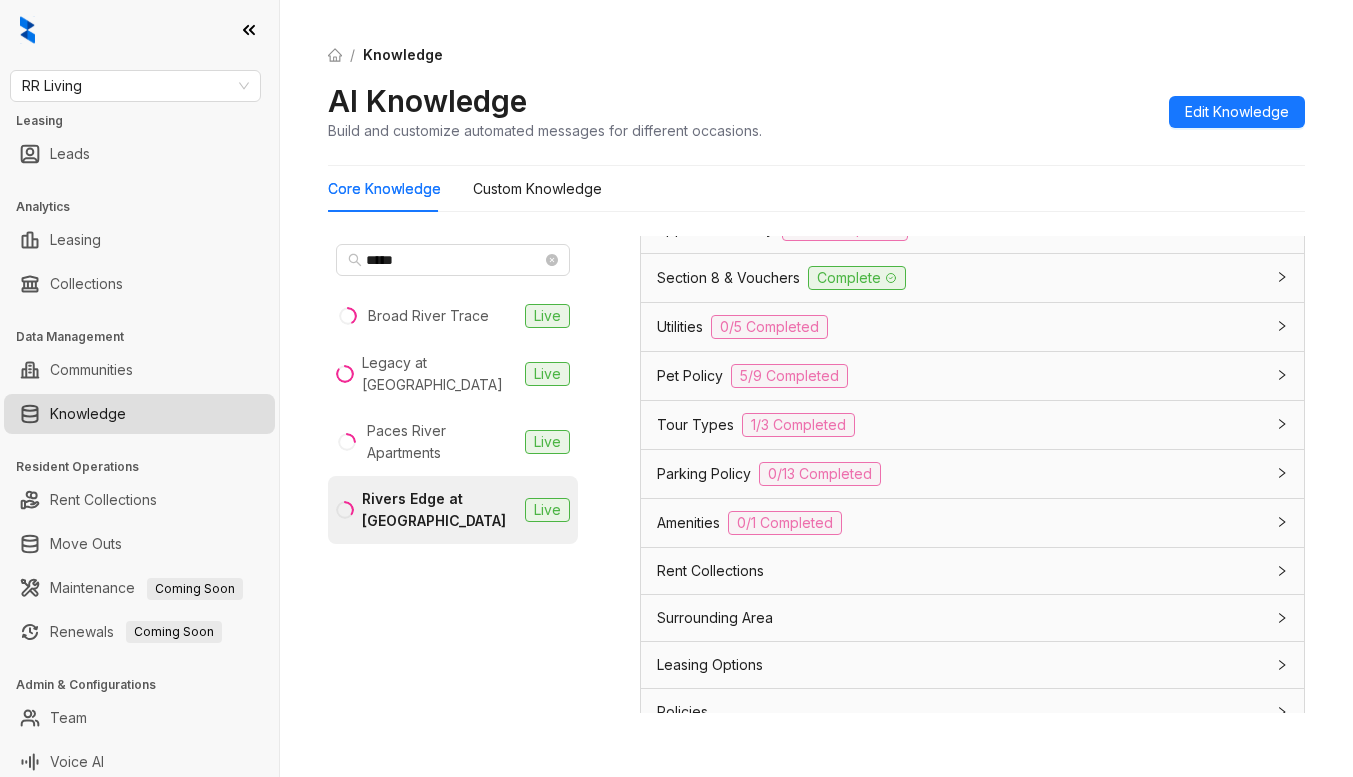 scroll, scrollTop: 1600, scrollLeft: 0, axis: vertical 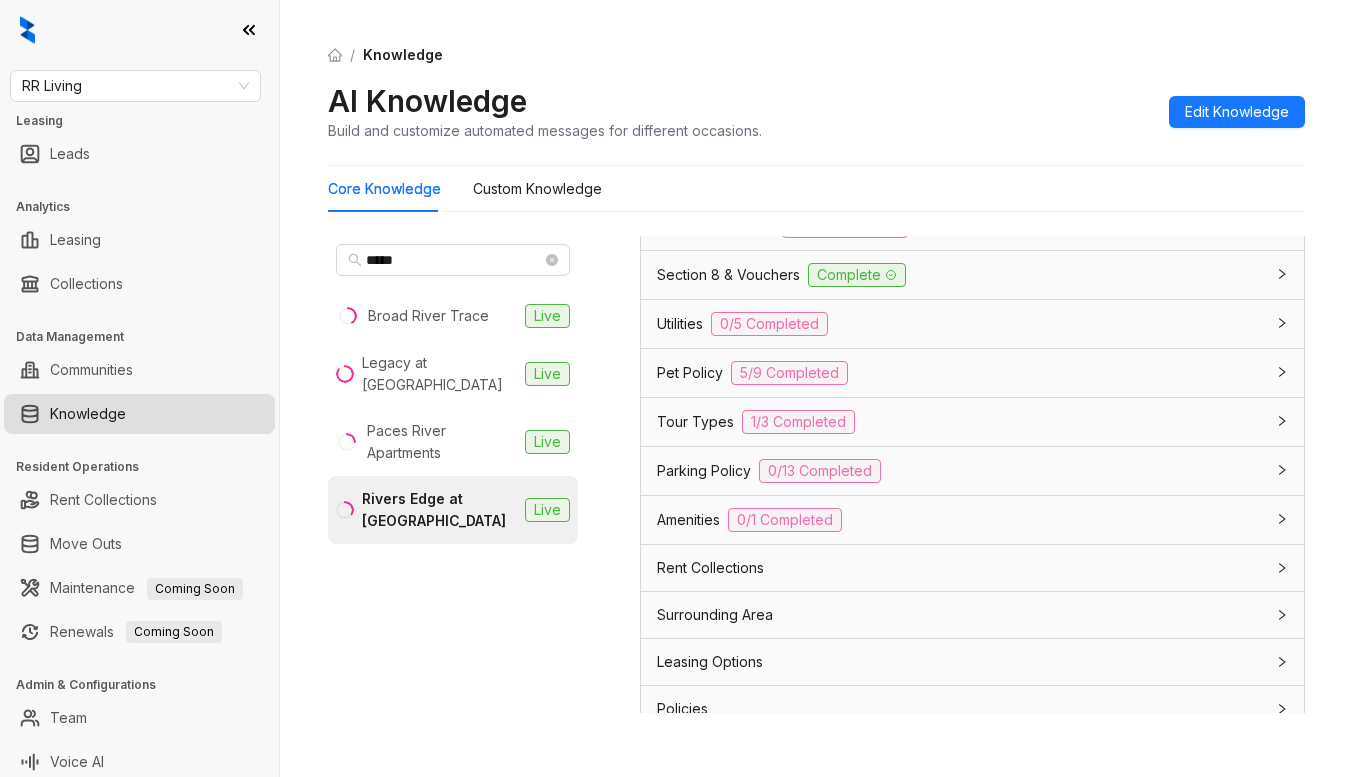 click on "Amenities" at bounding box center (688, 520) 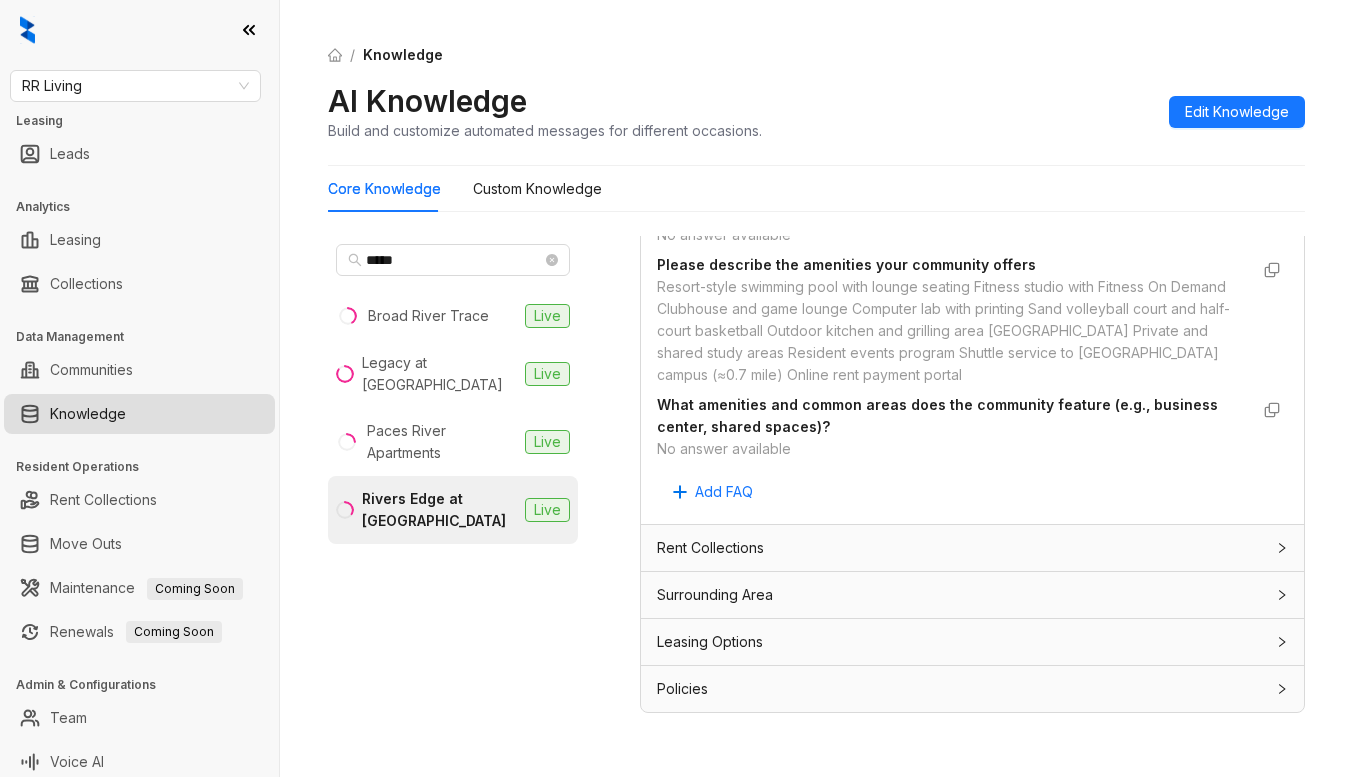scroll, scrollTop: 2358, scrollLeft: 0, axis: vertical 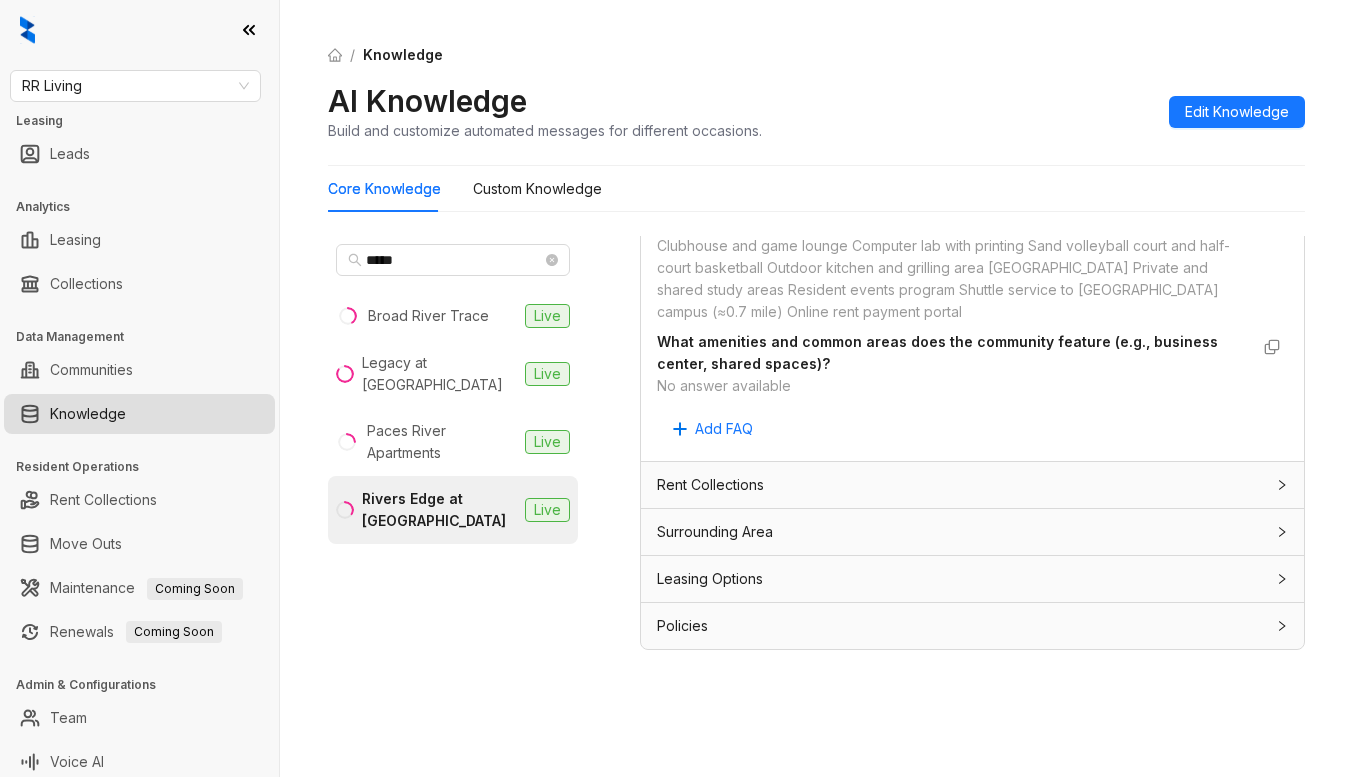 click on "Leasing Options" at bounding box center (710, 579) 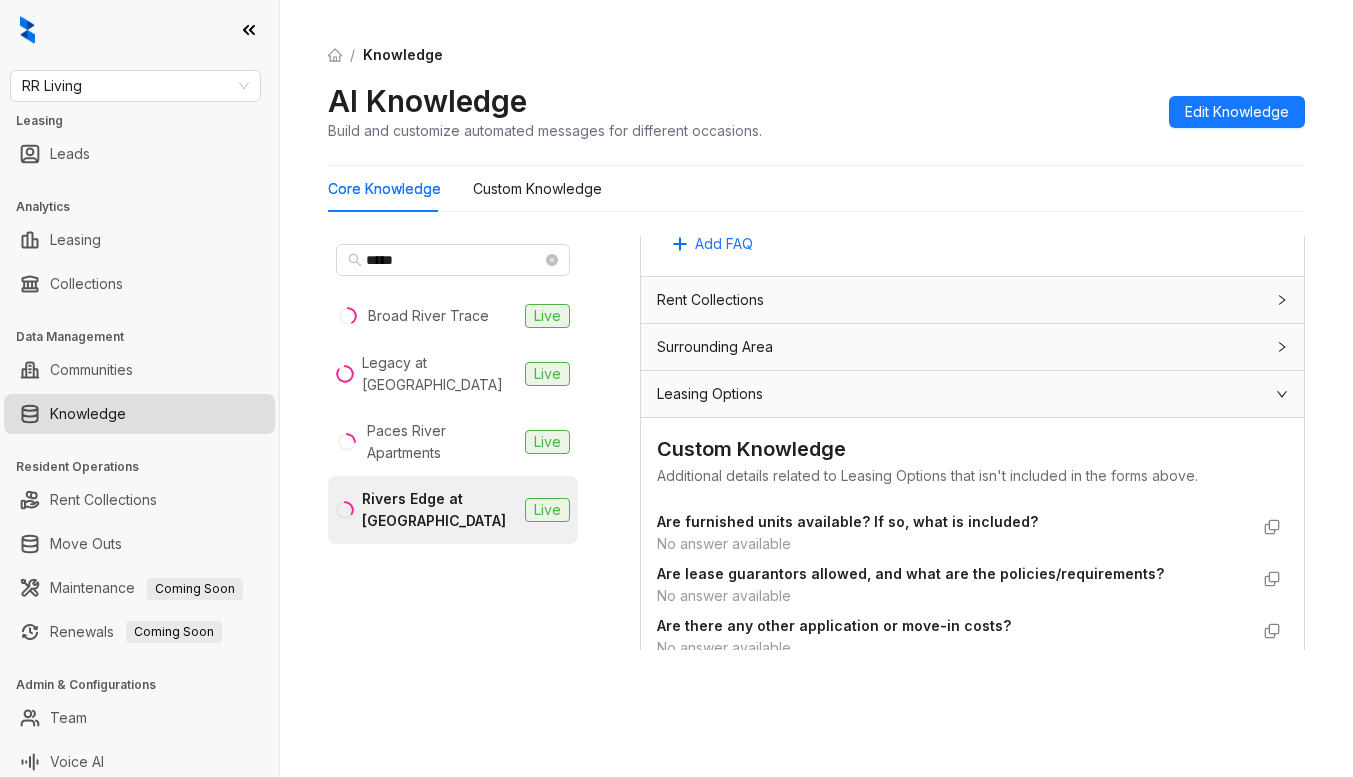 scroll, scrollTop: 2458, scrollLeft: 0, axis: vertical 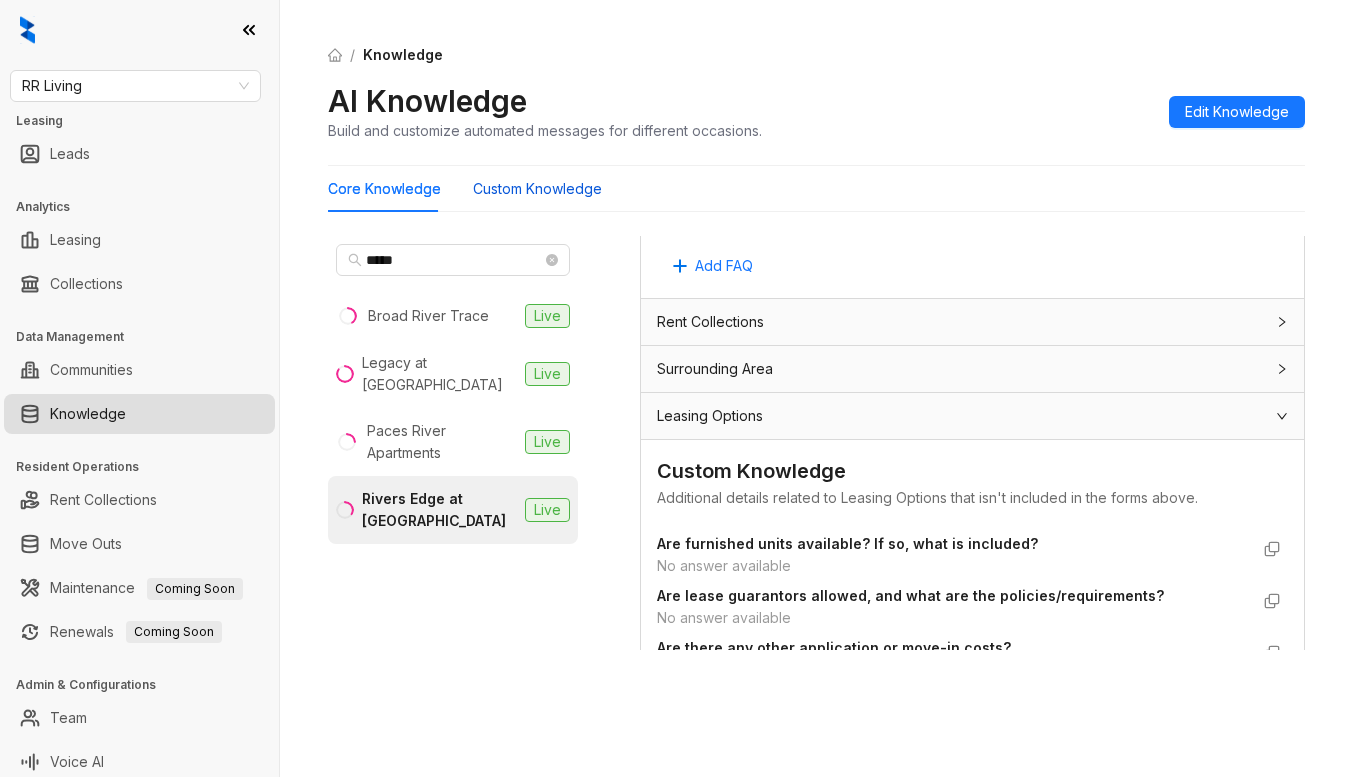click on "Custom Knowledge" at bounding box center [537, 189] 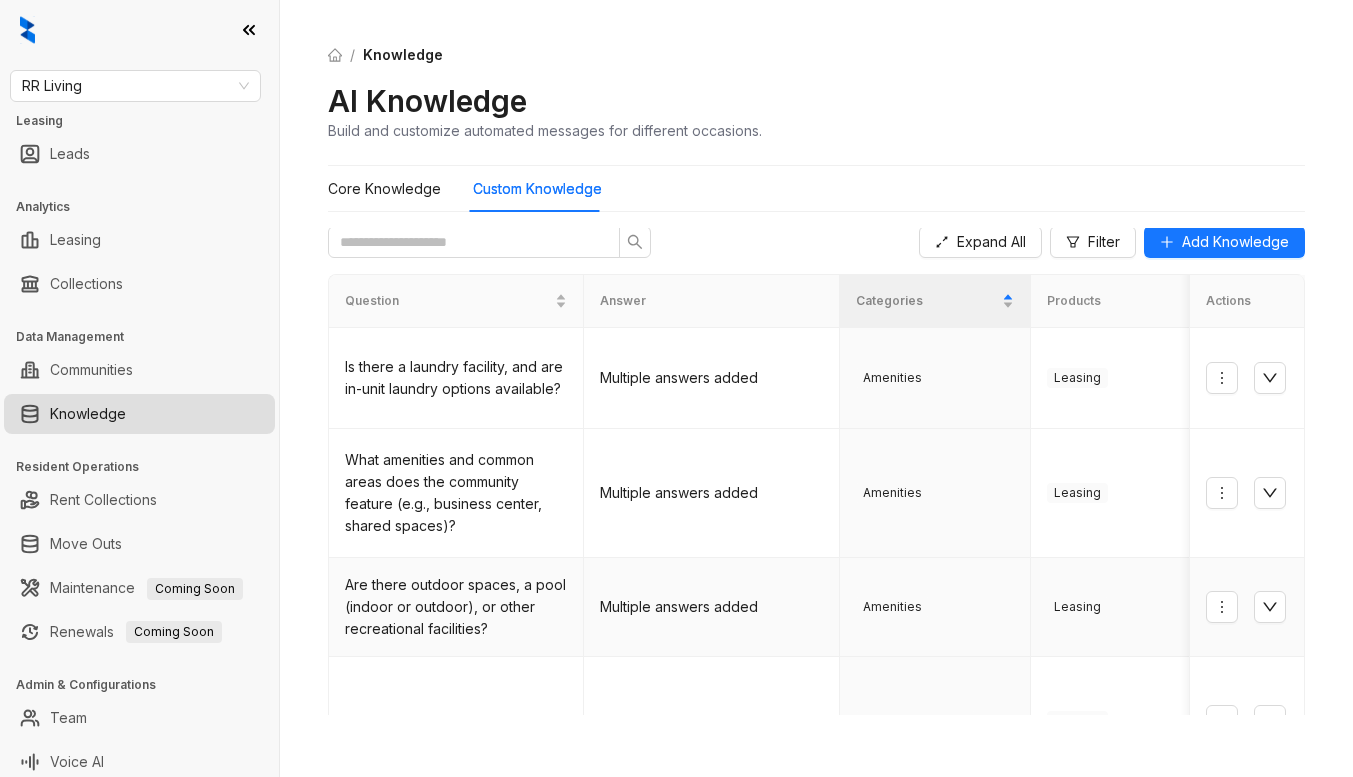scroll, scrollTop: 0, scrollLeft: 0, axis: both 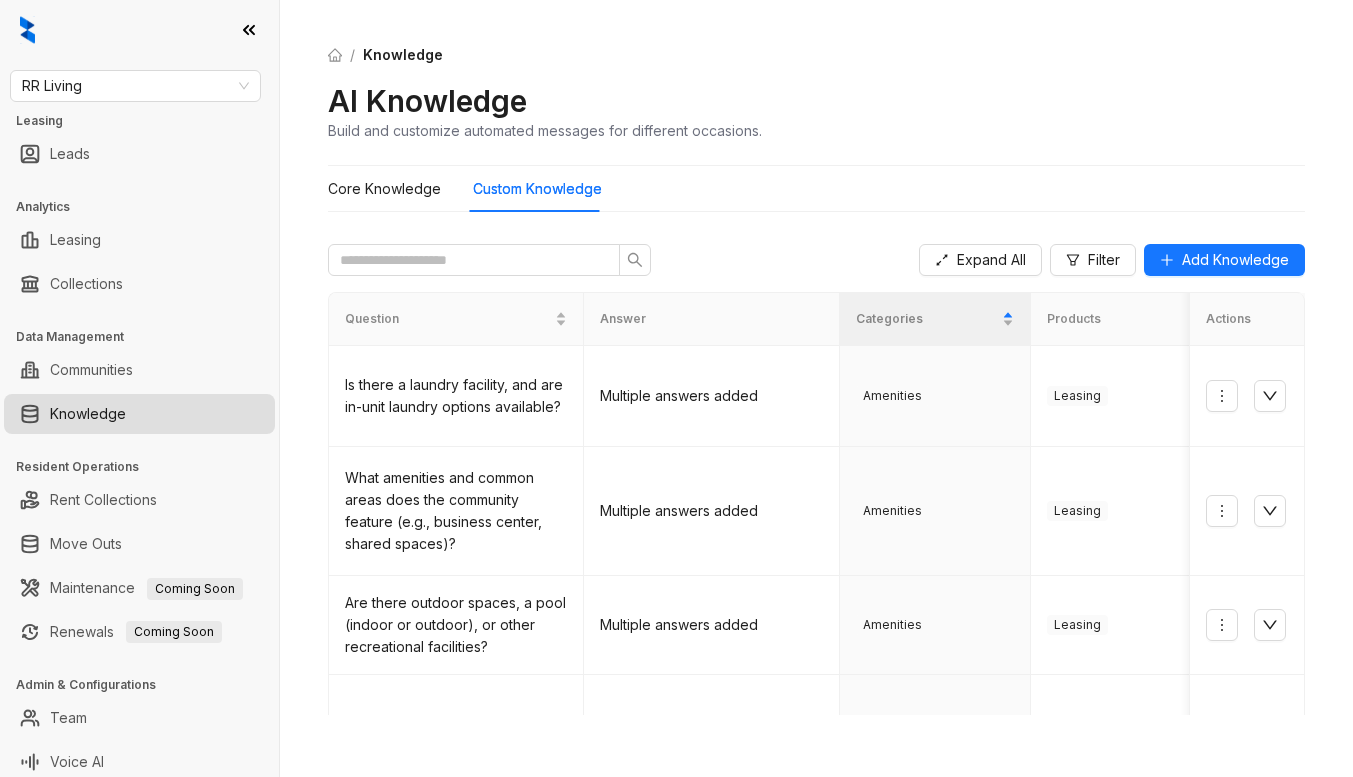 click on "AI Knowledge Build and customize automated messages for different occasions." at bounding box center [816, 111] 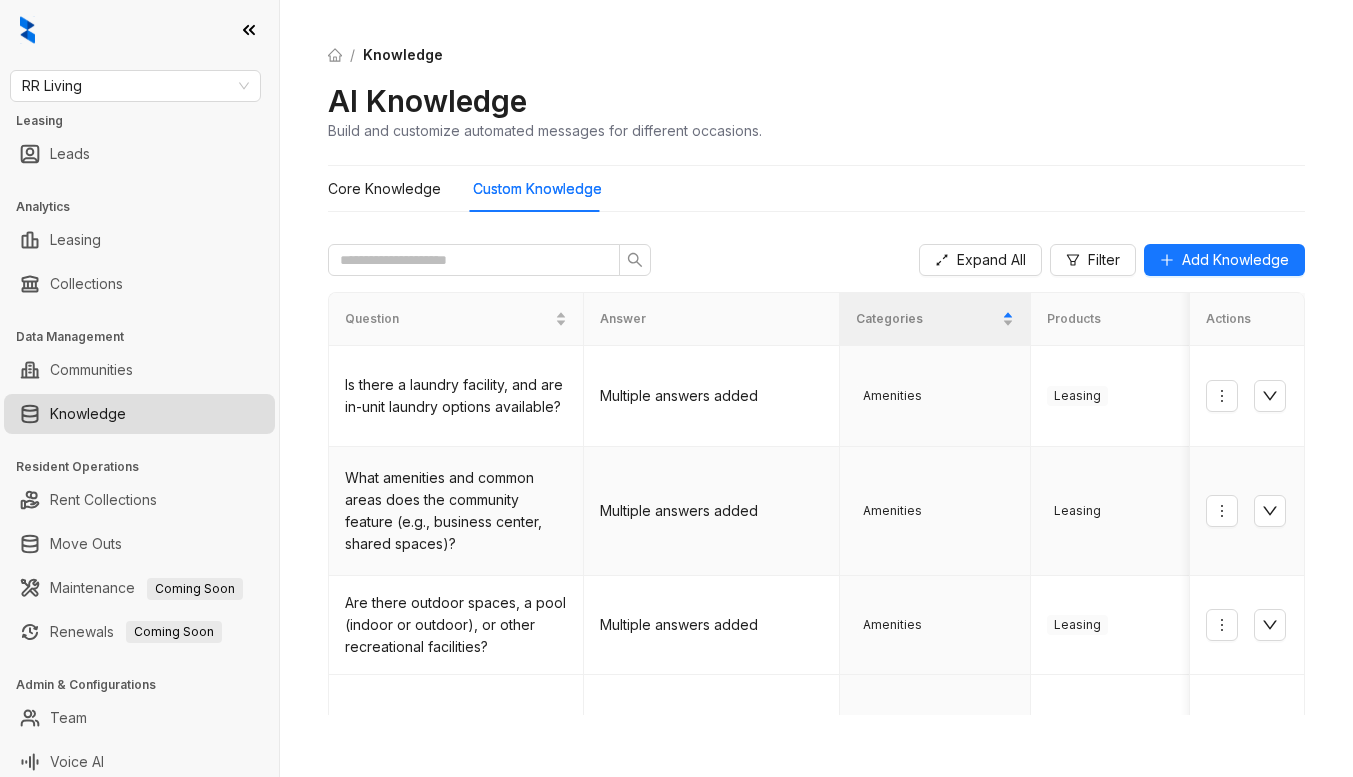 click on "Leasing" at bounding box center [1126, 511] 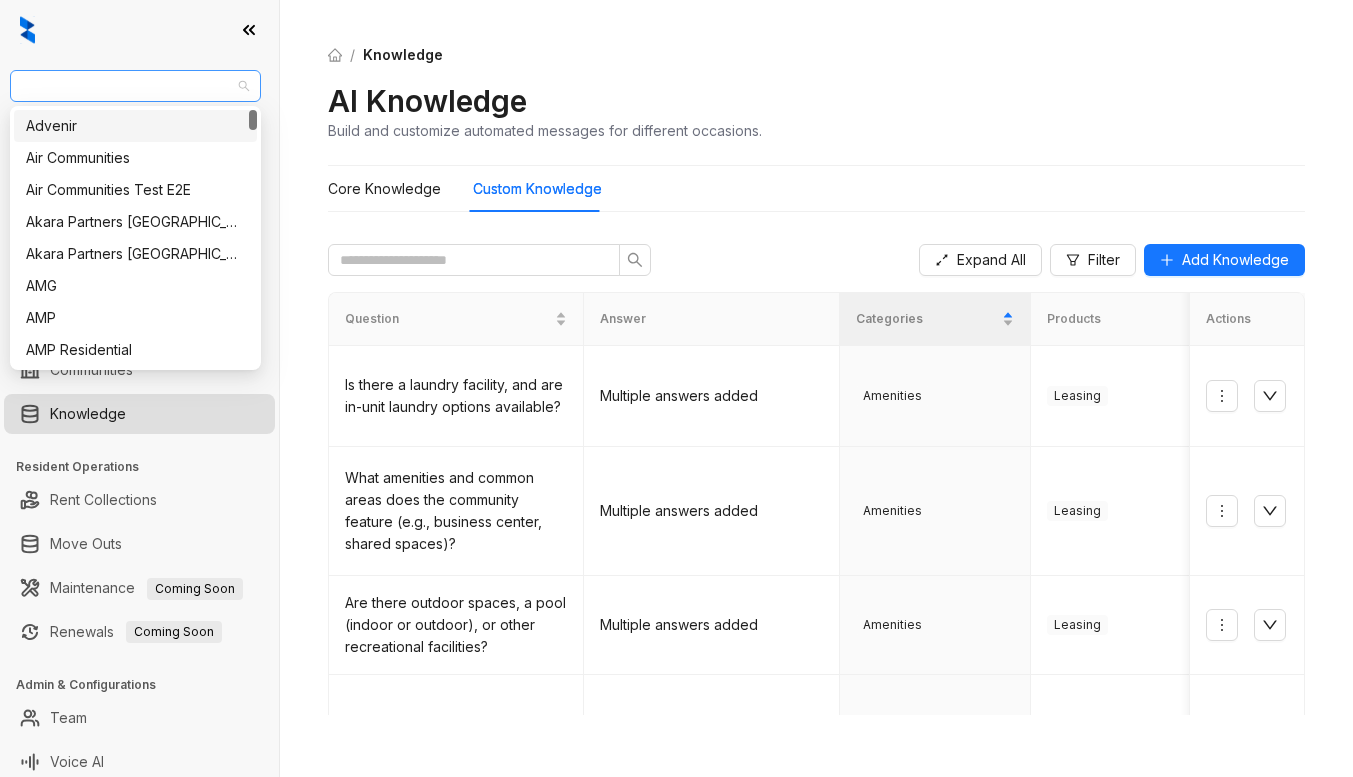 click on "RR Living" at bounding box center [135, 86] 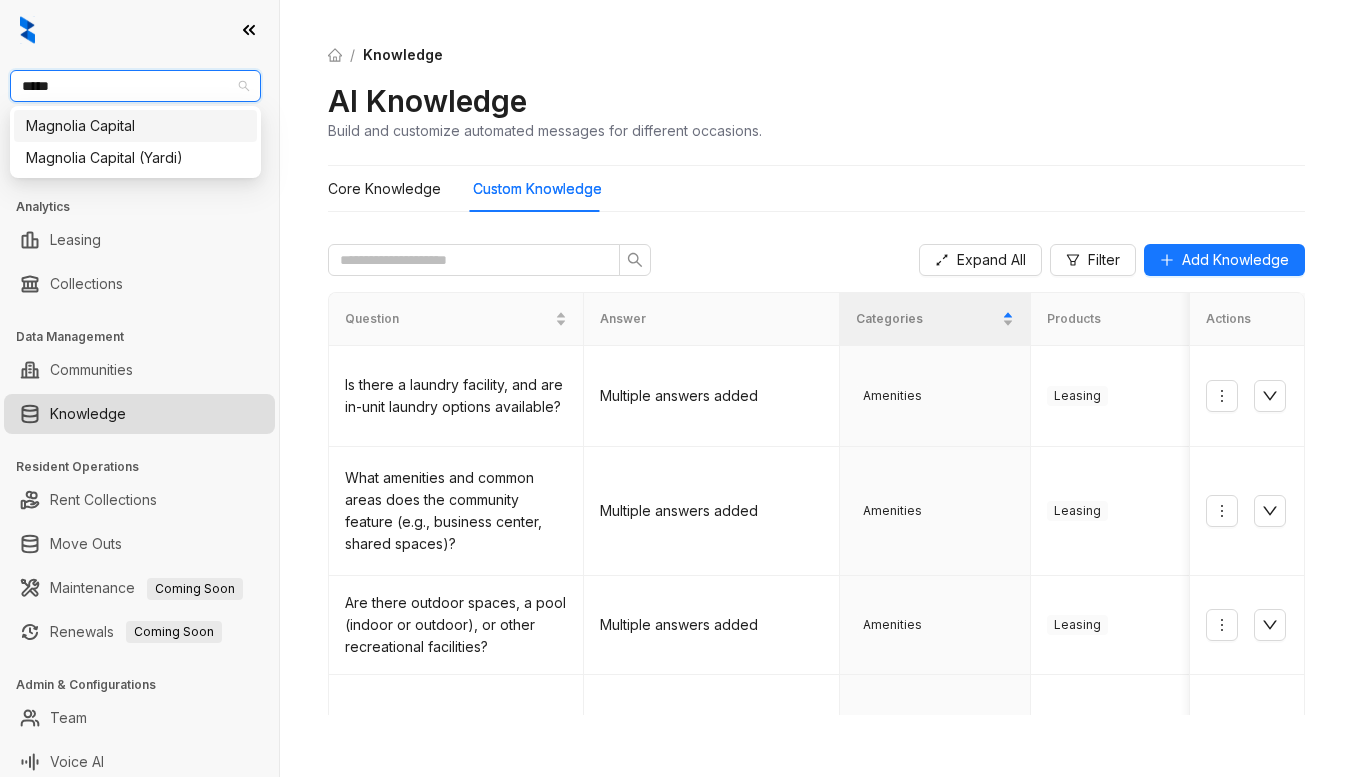 type on "******" 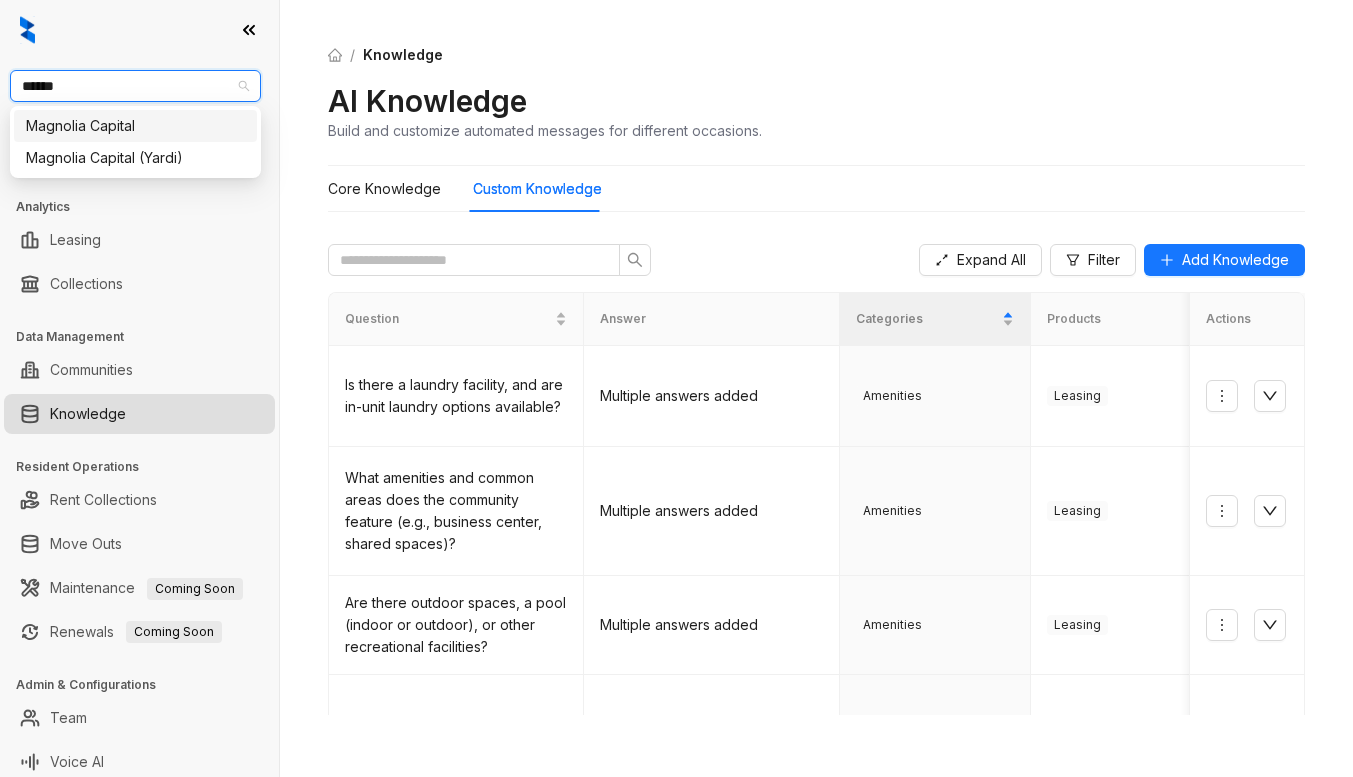 click on "Magnolia Capital" at bounding box center [135, 126] 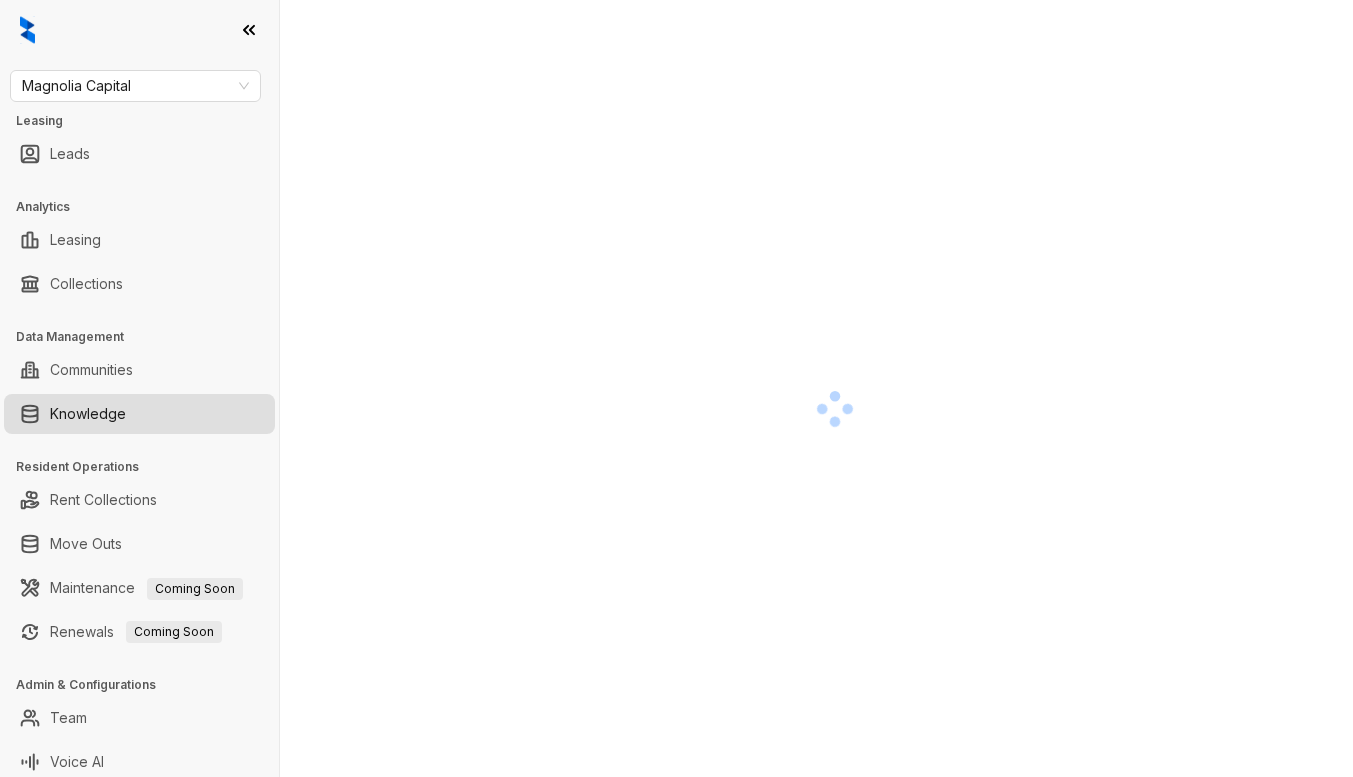 scroll, scrollTop: 0, scrollLeft: 0, axis: both 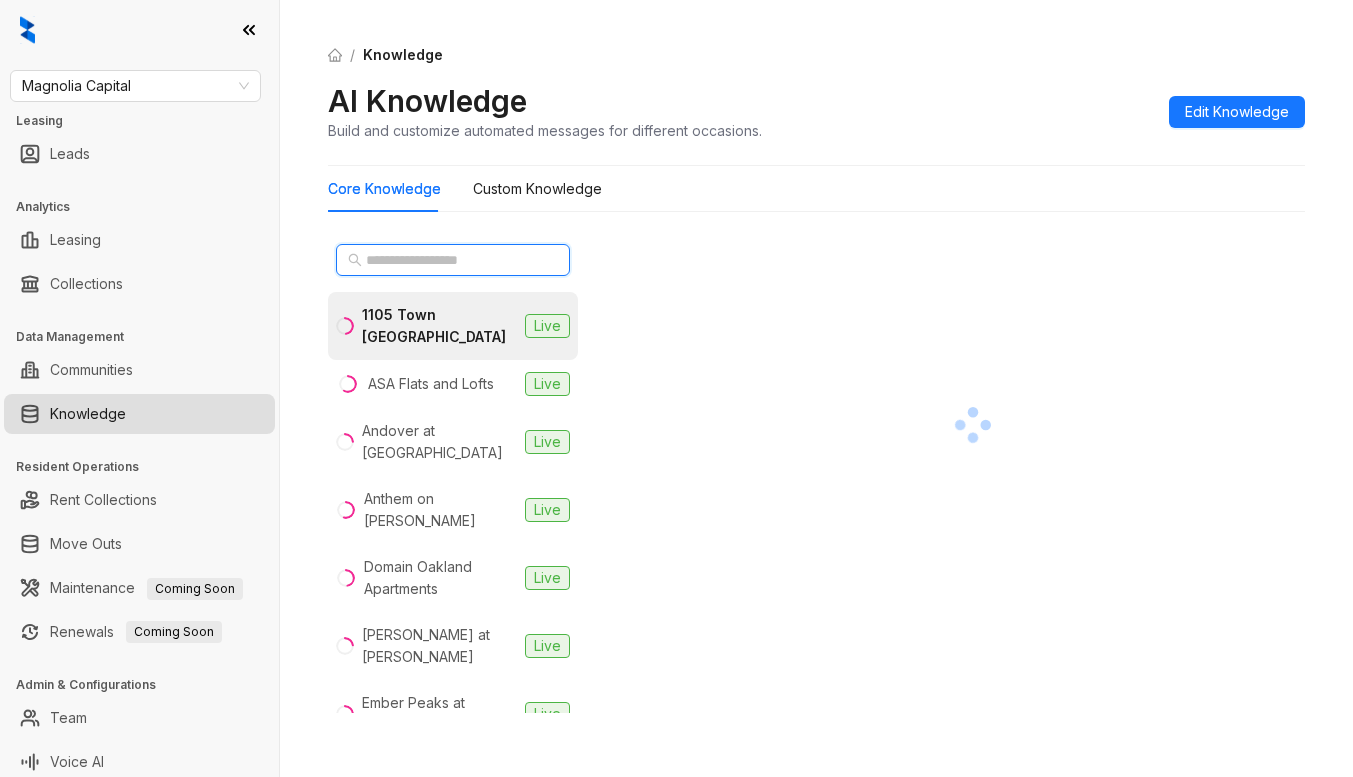 click at bounding box center (454, 260) 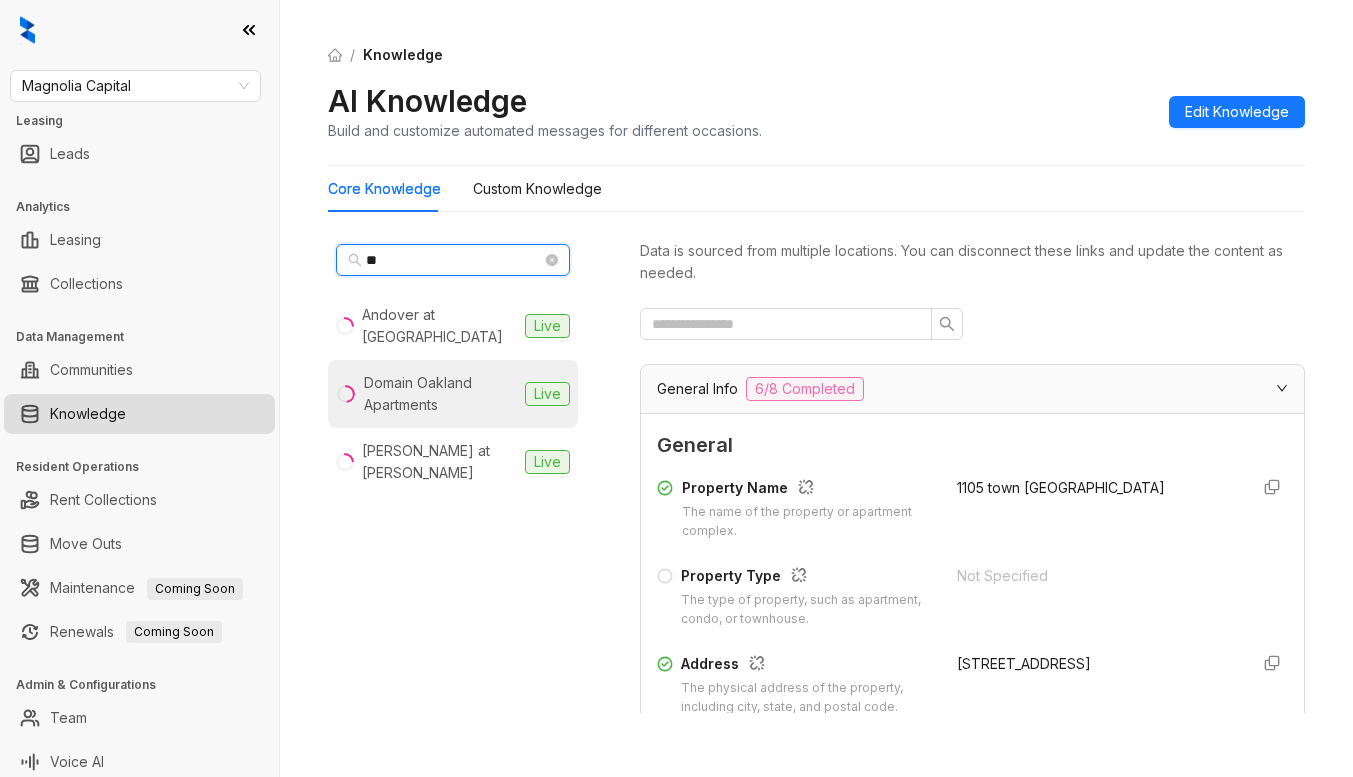 type on "**" 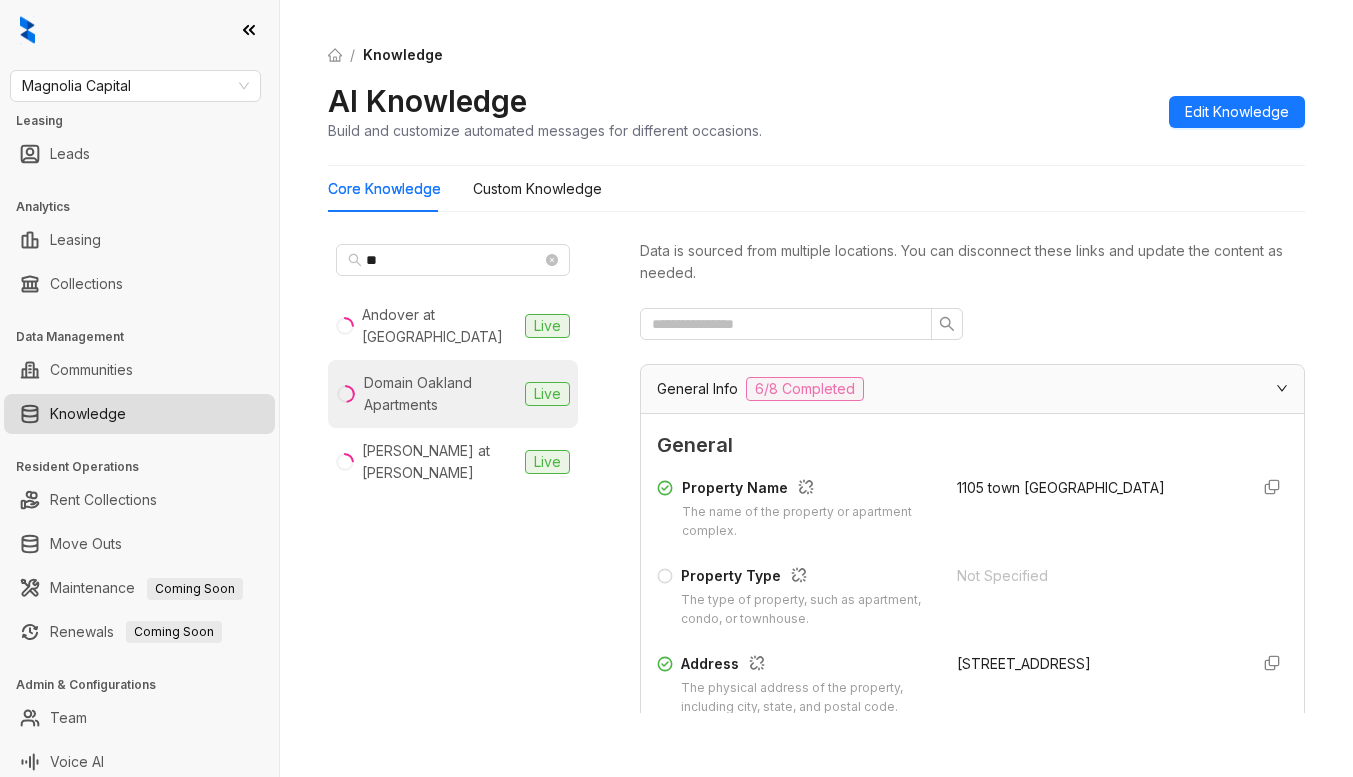 click on "Domain Oakland Apartments" at bounding box center [440, 394] 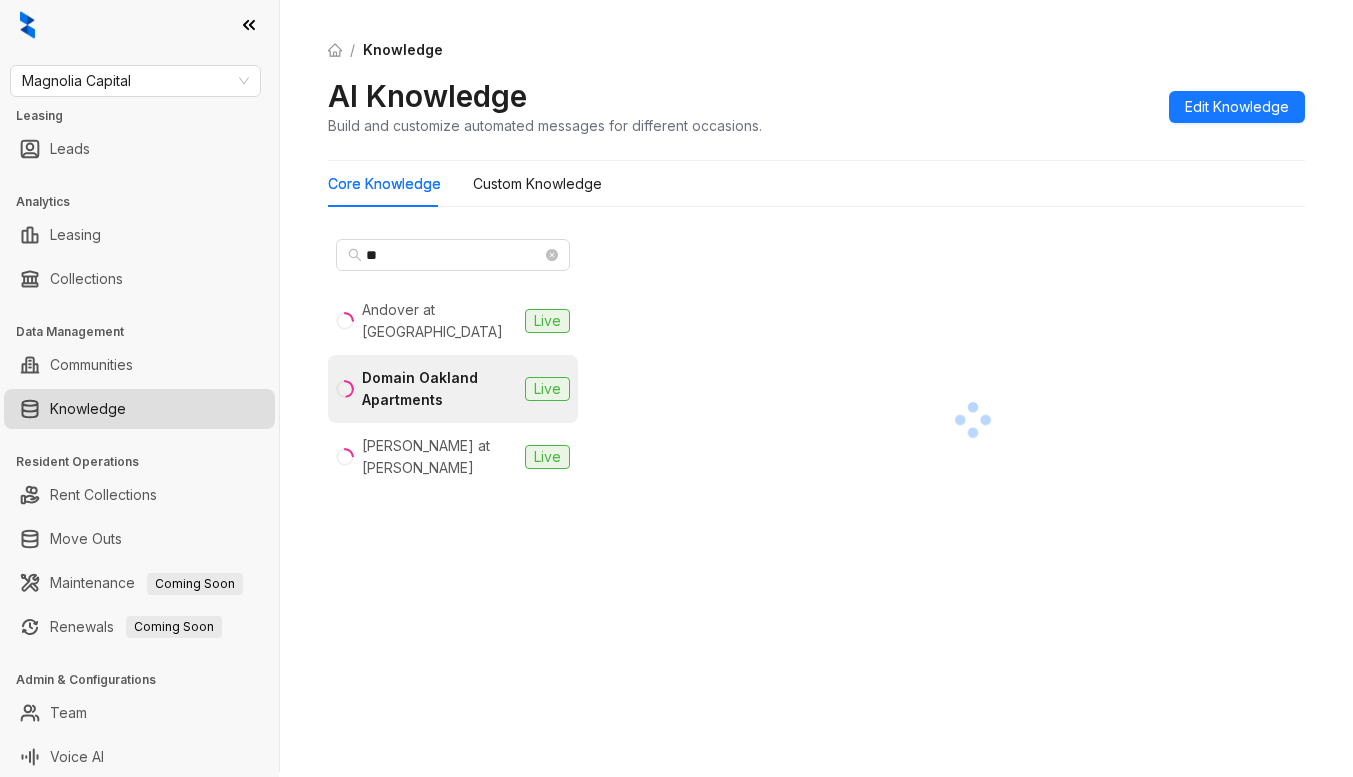 scroll, scrollTop: 9, scrollLeft: 0, axis: vertical 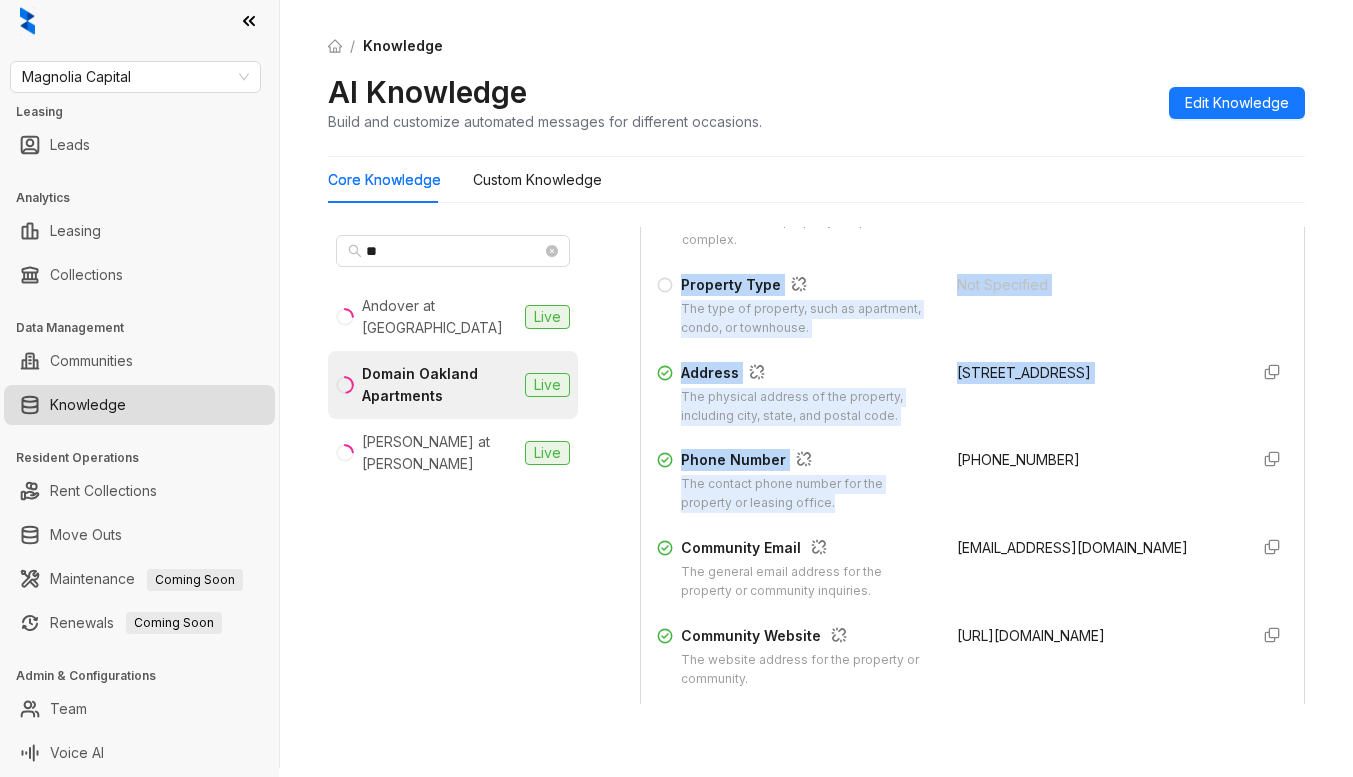 drag, startPoint x: 934, startPoint y: 239, endPoint x: 1059, endPoint y: 425, distance: 224.10042 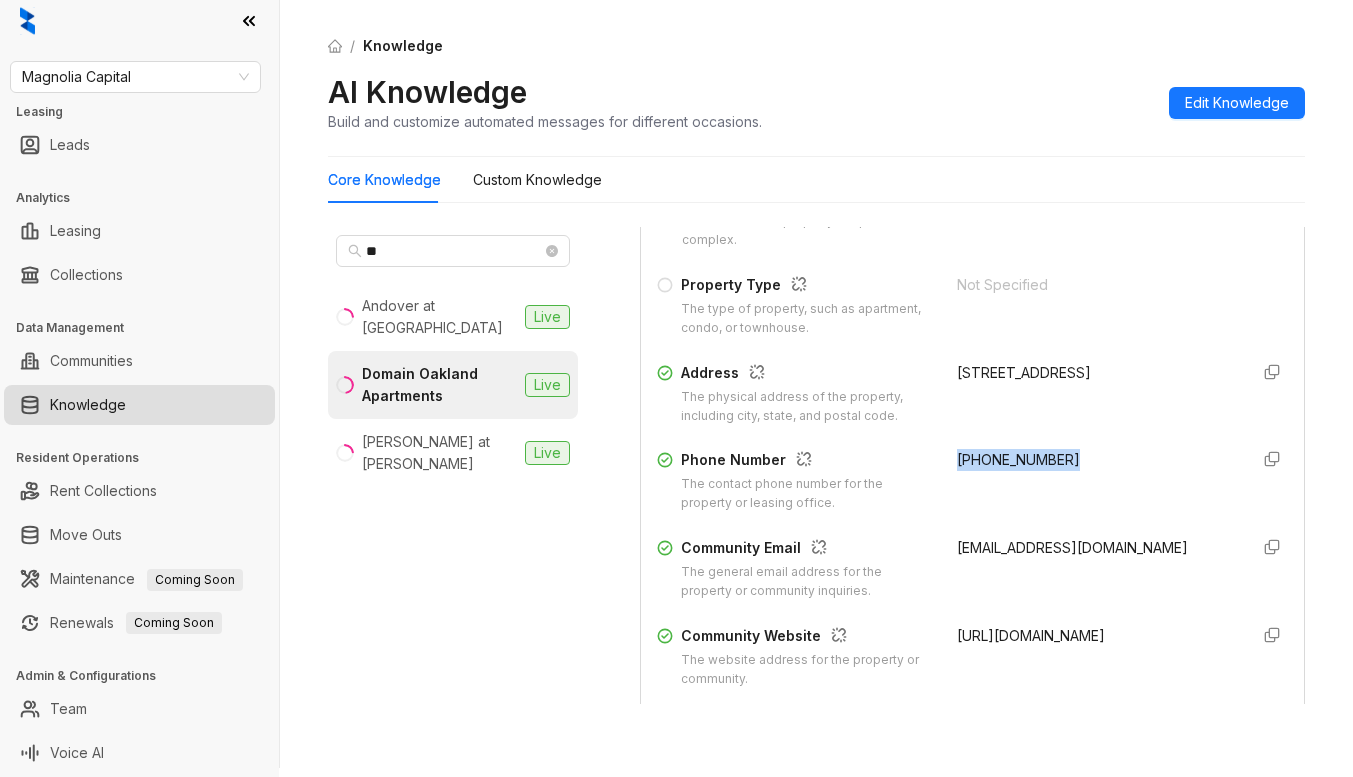 drag, startPoint x: 1058, startPoint y: 451, endPoint x: 934, endPoint y: 460, distance: 124.32619 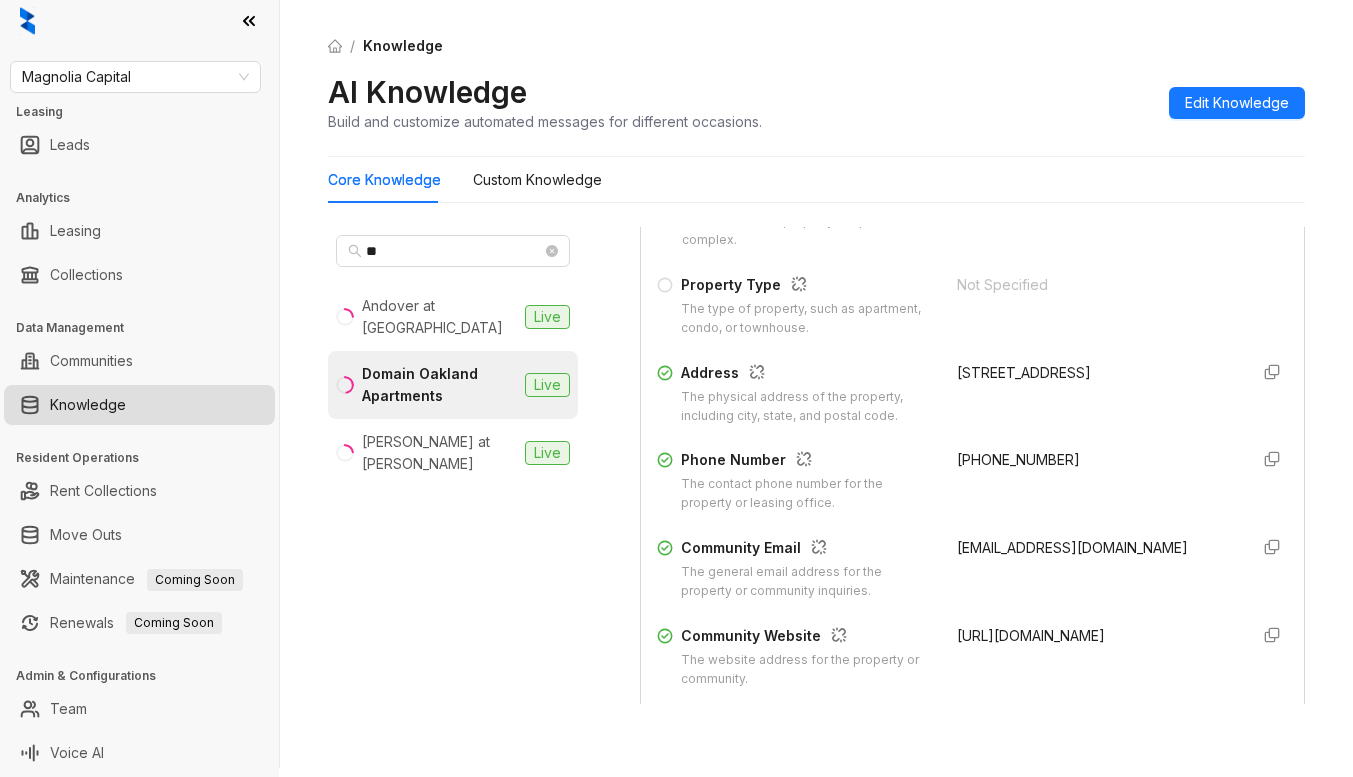 drag, startPoint x: 1051, startPoint y: 194, endPoint x: 1070, endPoint y: 192, distance: 19.104973 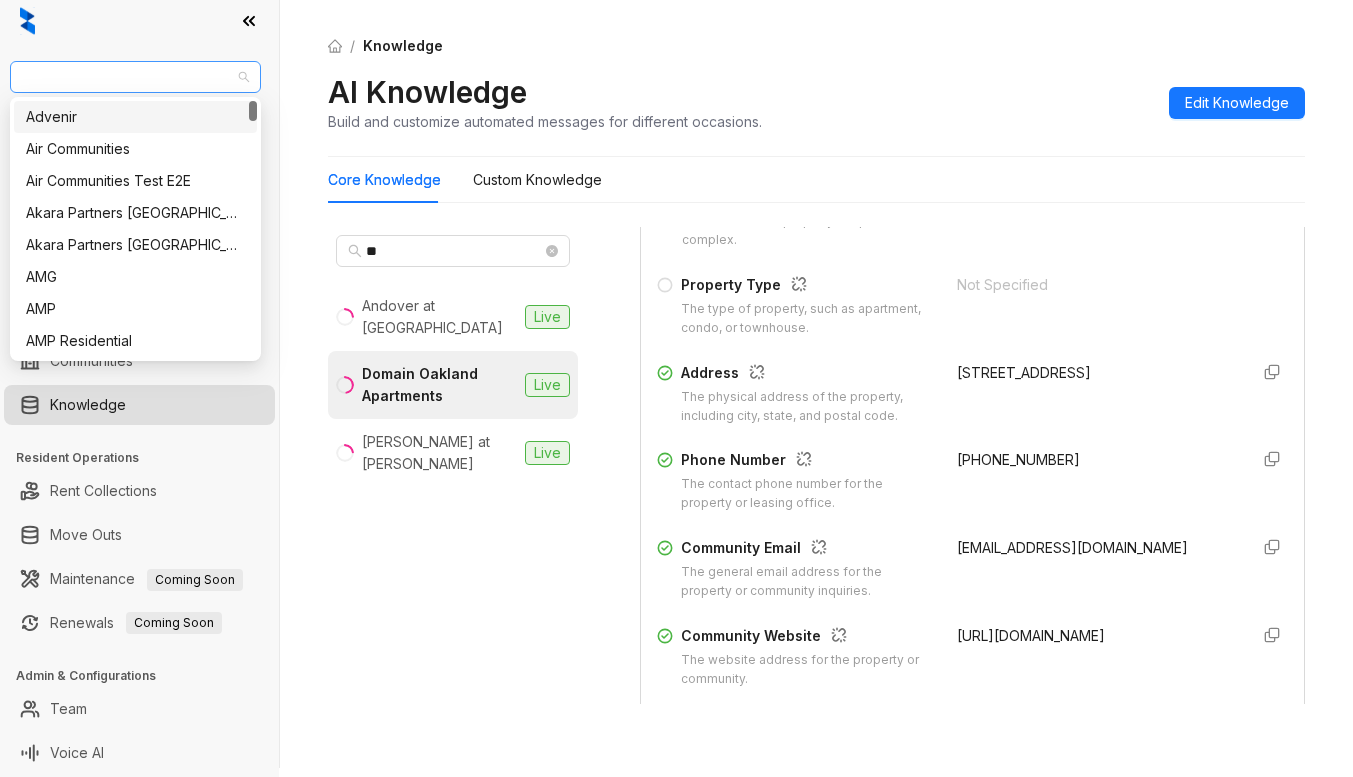 click on "Magnolia Capital" at bounding box center [135, 77] 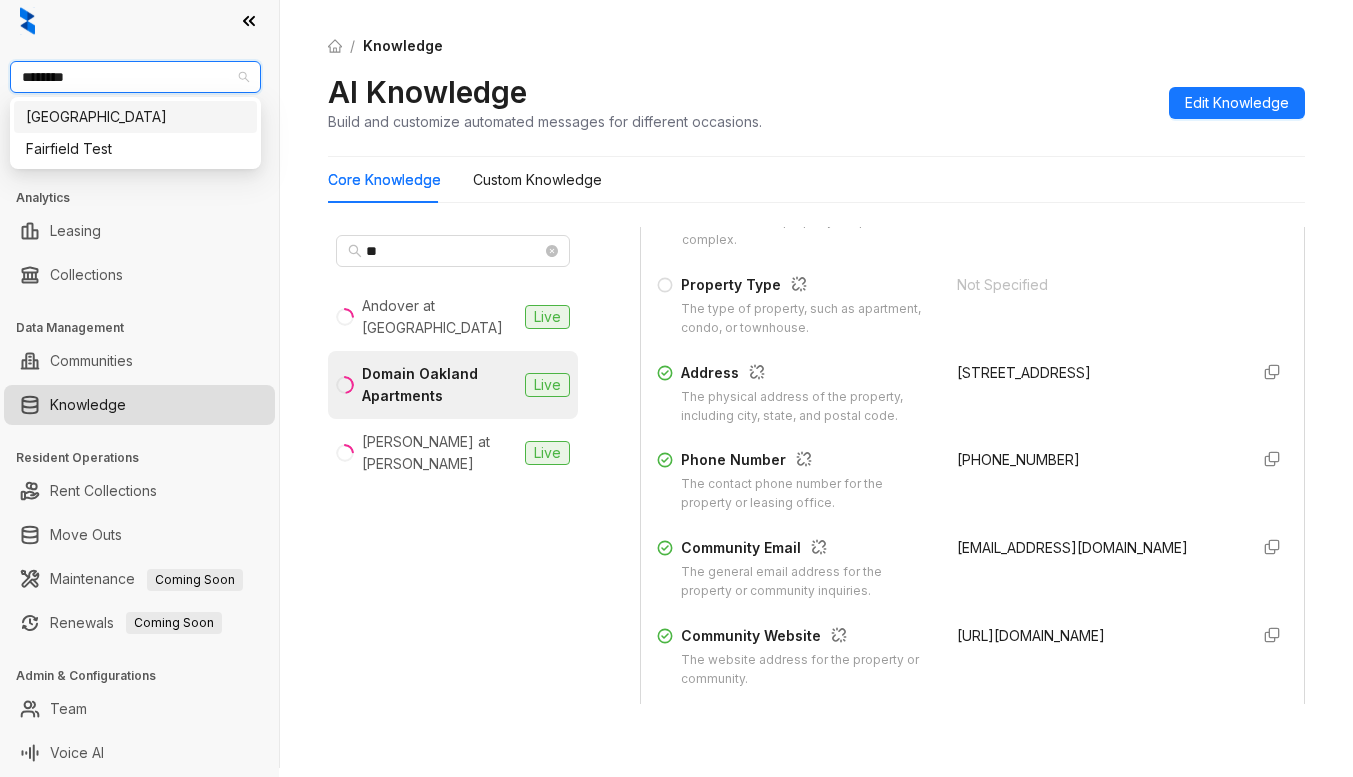 type on "*********" 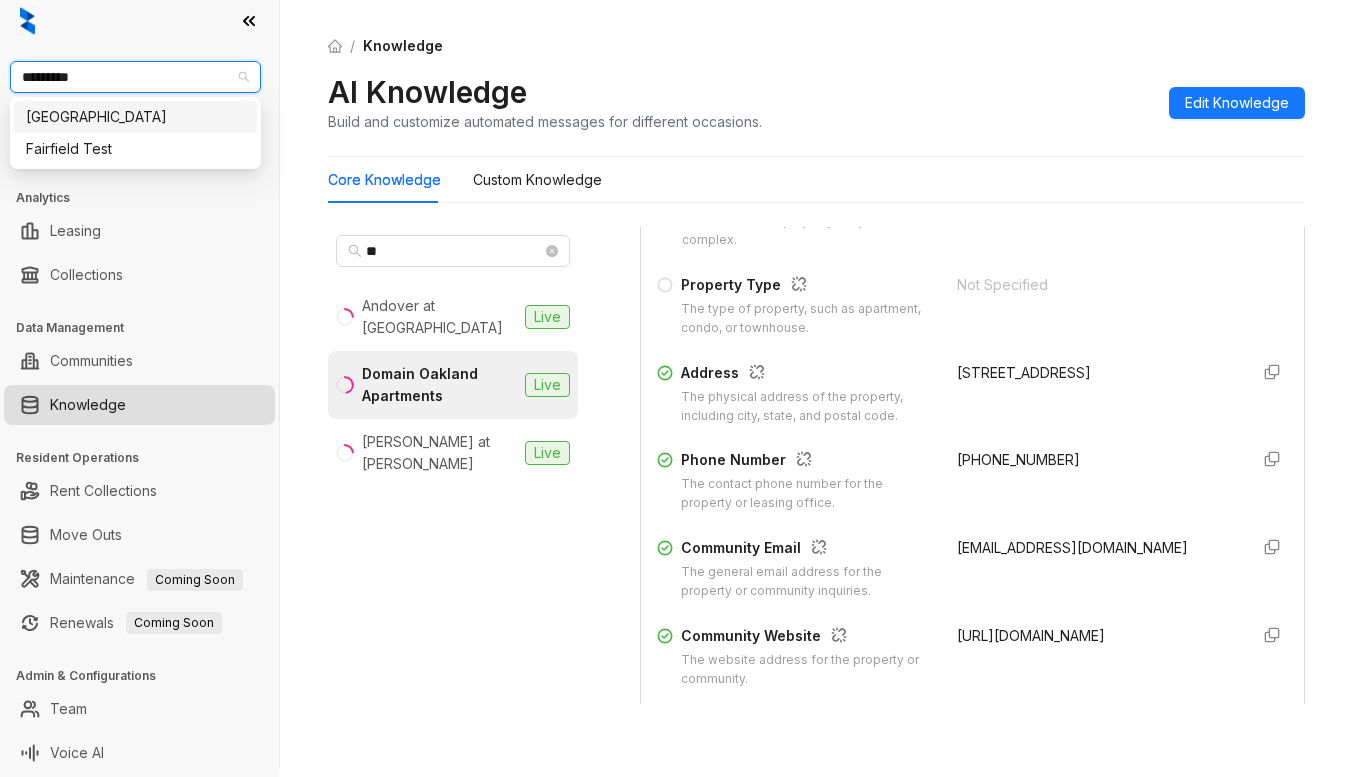type 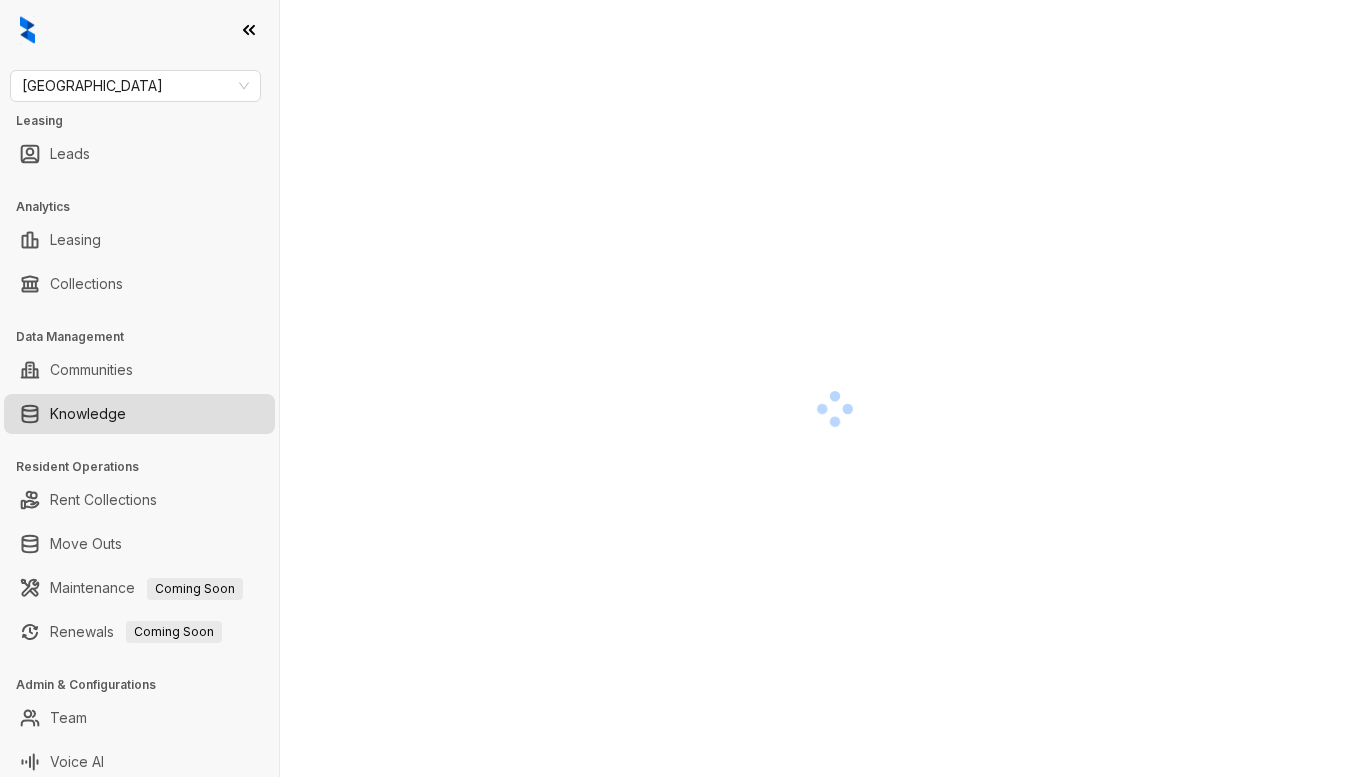 scroll, scrollTop: 0, scrollLeft: 0, axis: both 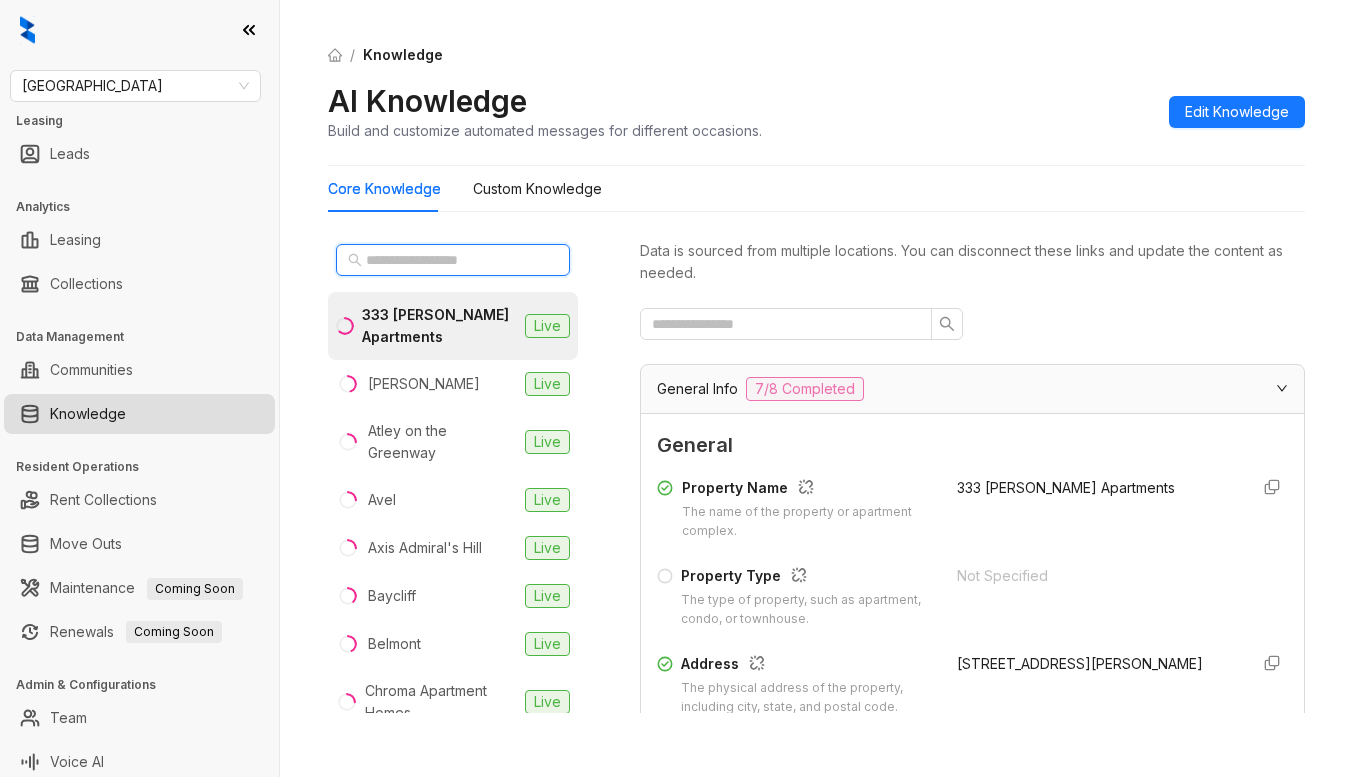 click at bounding box center [454, 260] 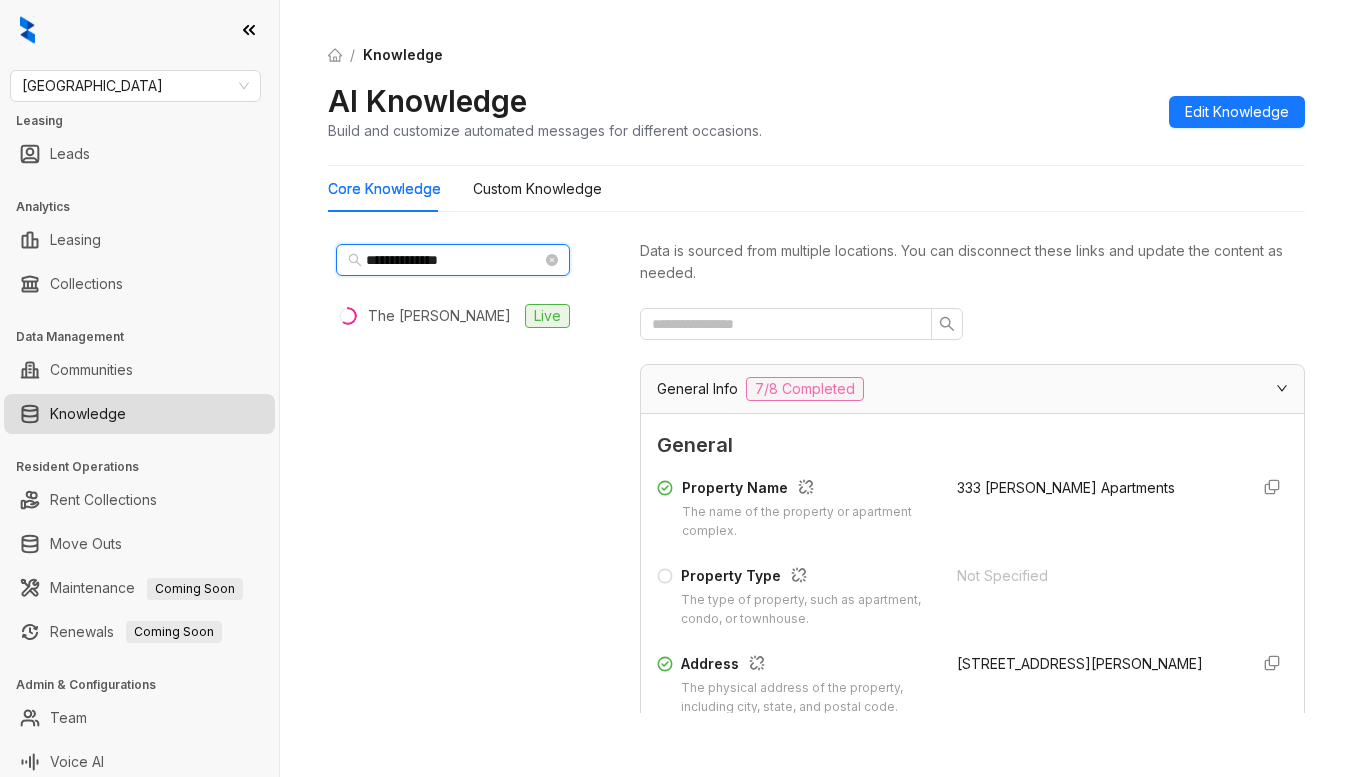 type on "**********" 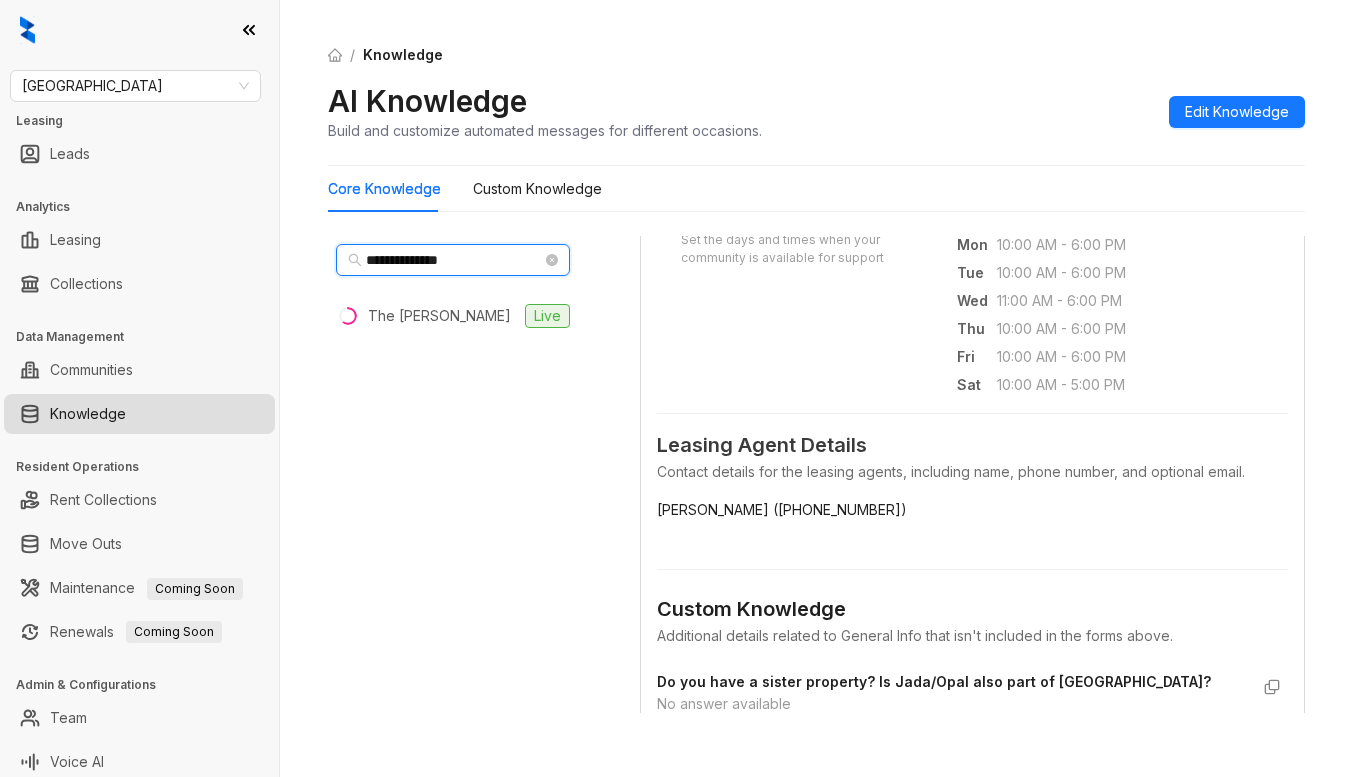 scroll, scrollTop: 800, scrollLeft: 0, axis: vertical 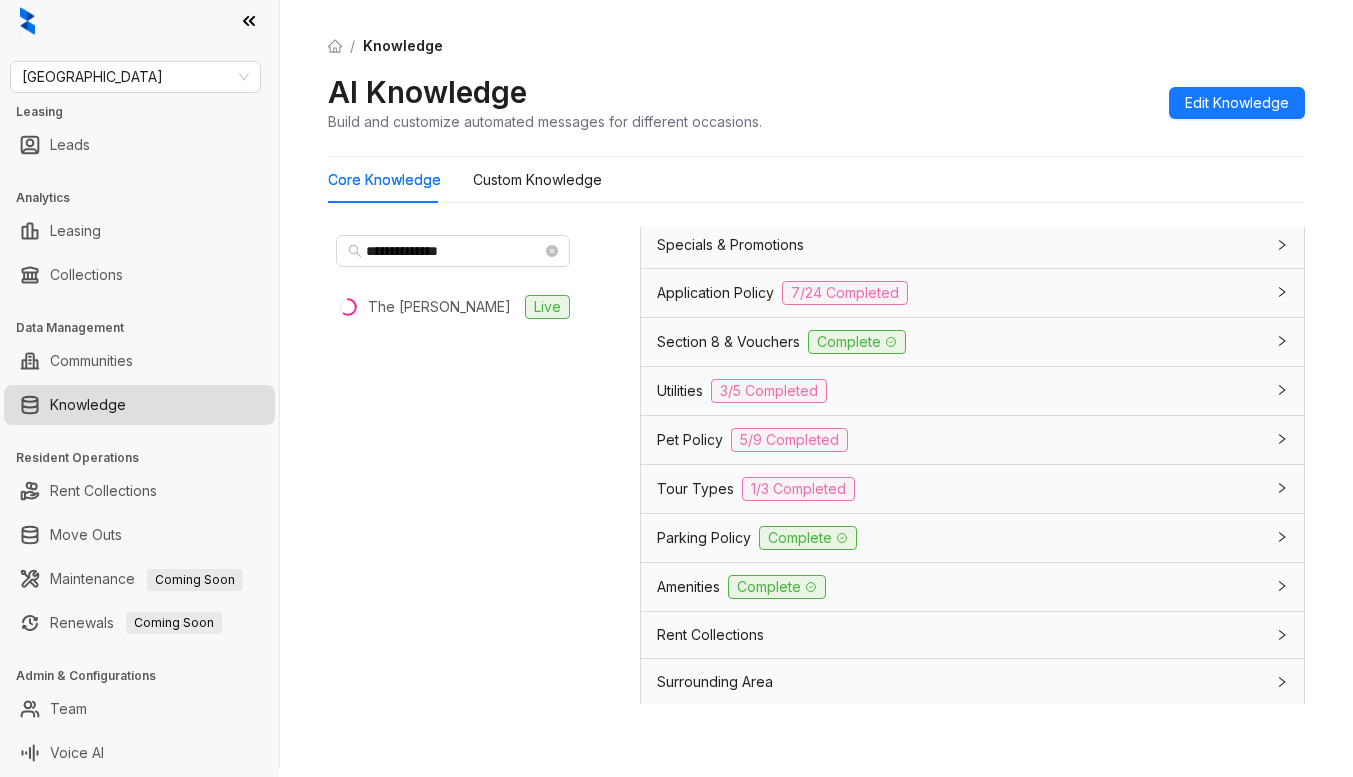 click on "Utilities" at bounding box center (680, 391) 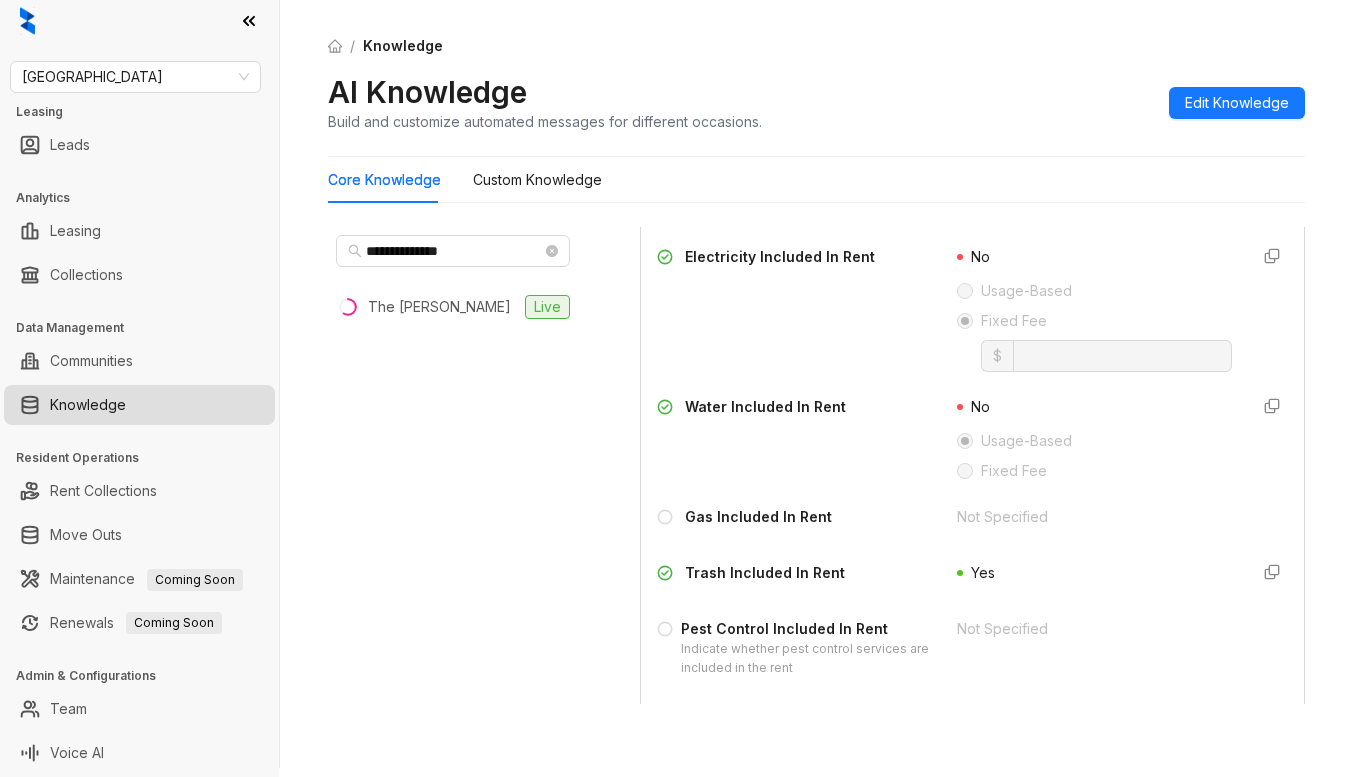 scroll, scrollTop: 1600, scrollLeft: 0, axis: vertical 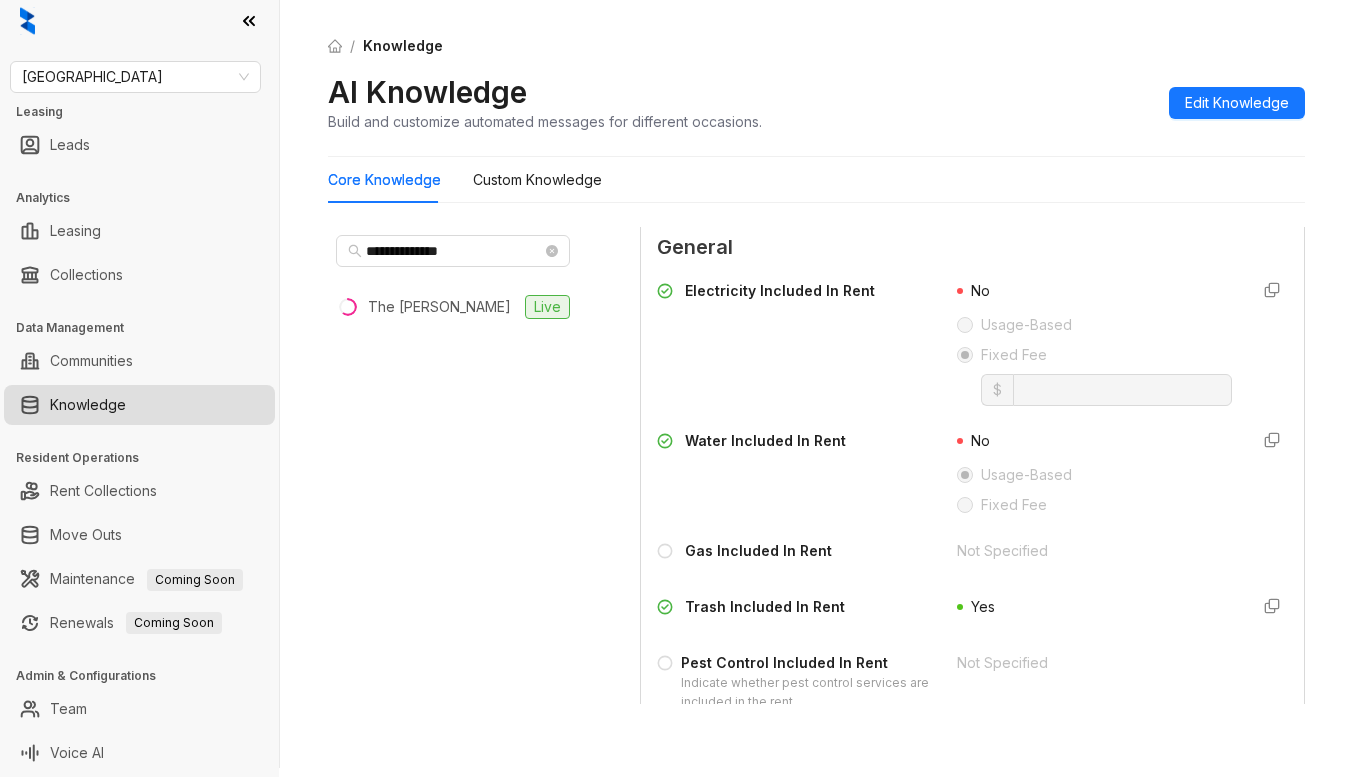 drag, startPoint x: 1165, startPoint y: 343, endPoint x: 1184, endPoint y: 357, distance: 23.600847 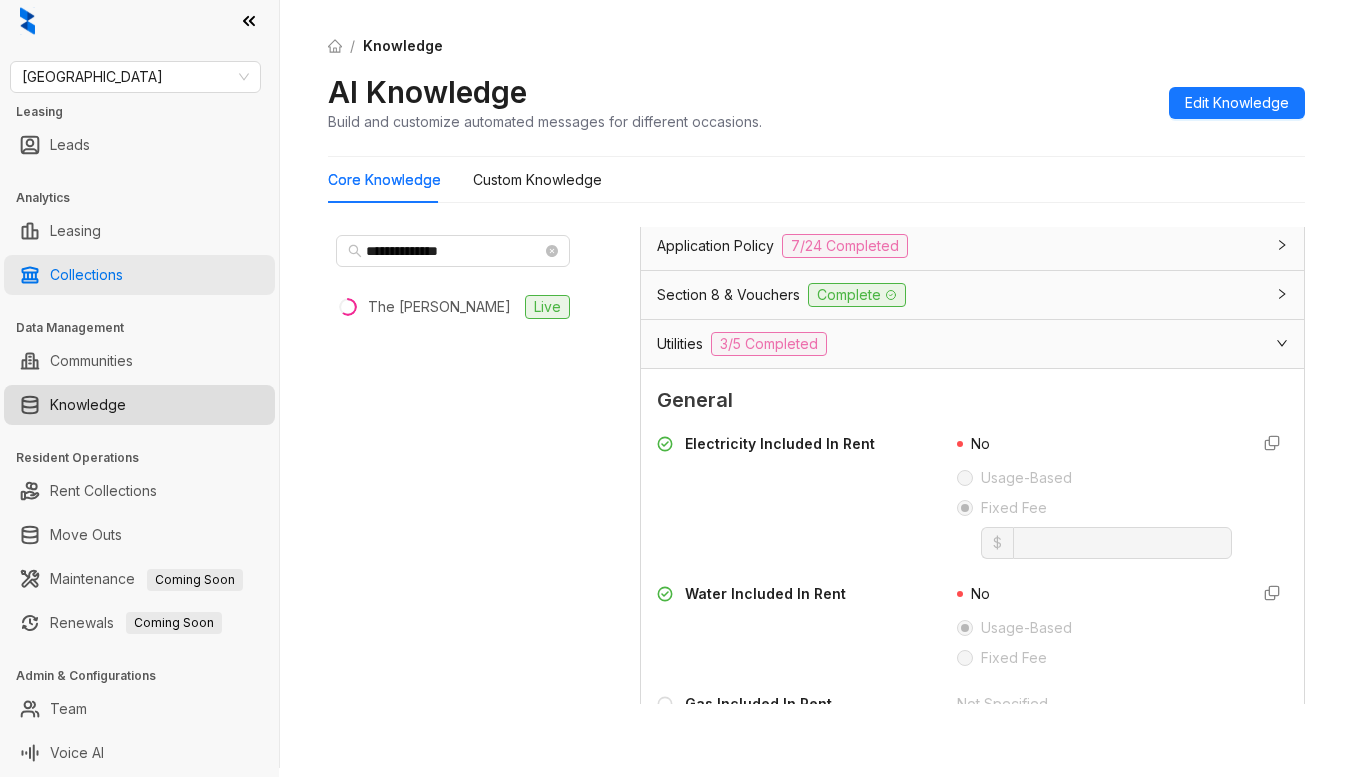 scroll, scrollTop: 1200, scrollLeft: 0, axis: vertical 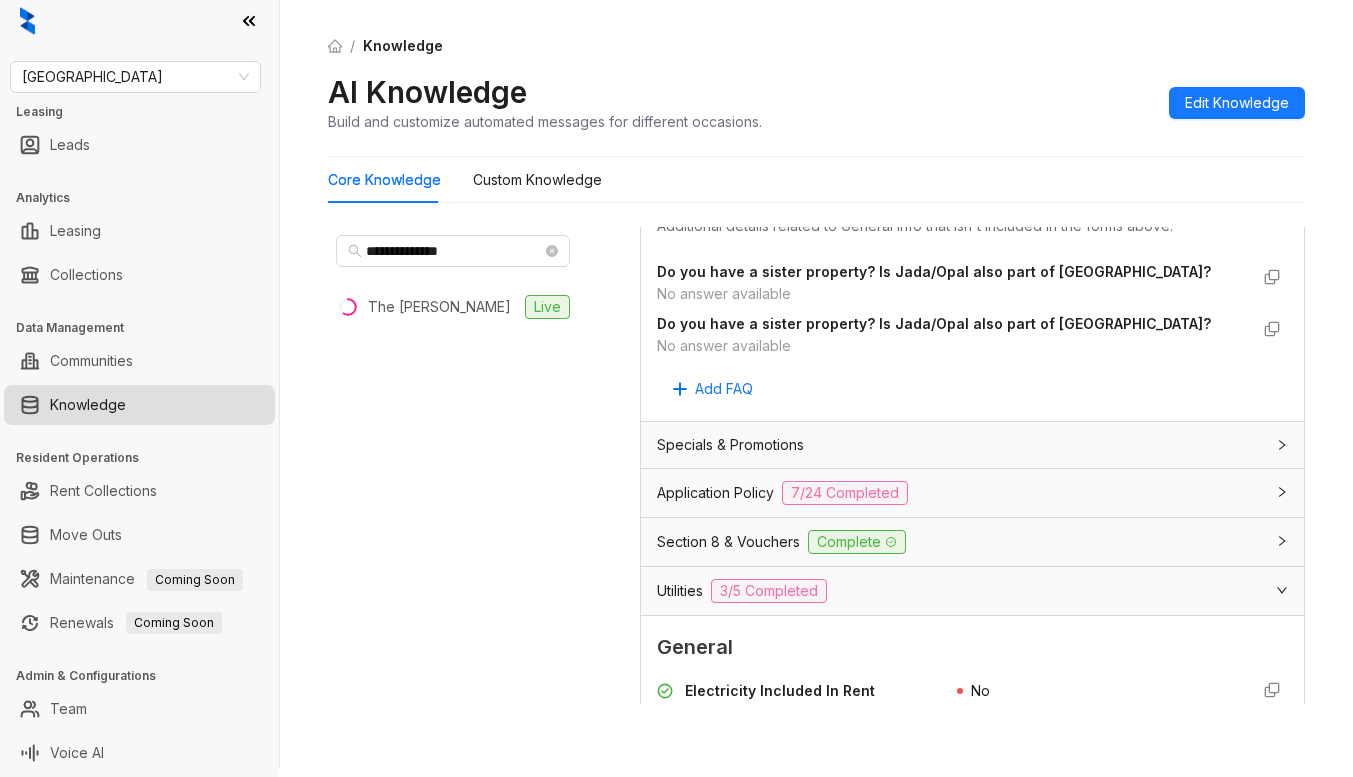click on "Do you have a sister property? Is Jada/Opal also part of Fairfield?" at bounding box center [952, 324] 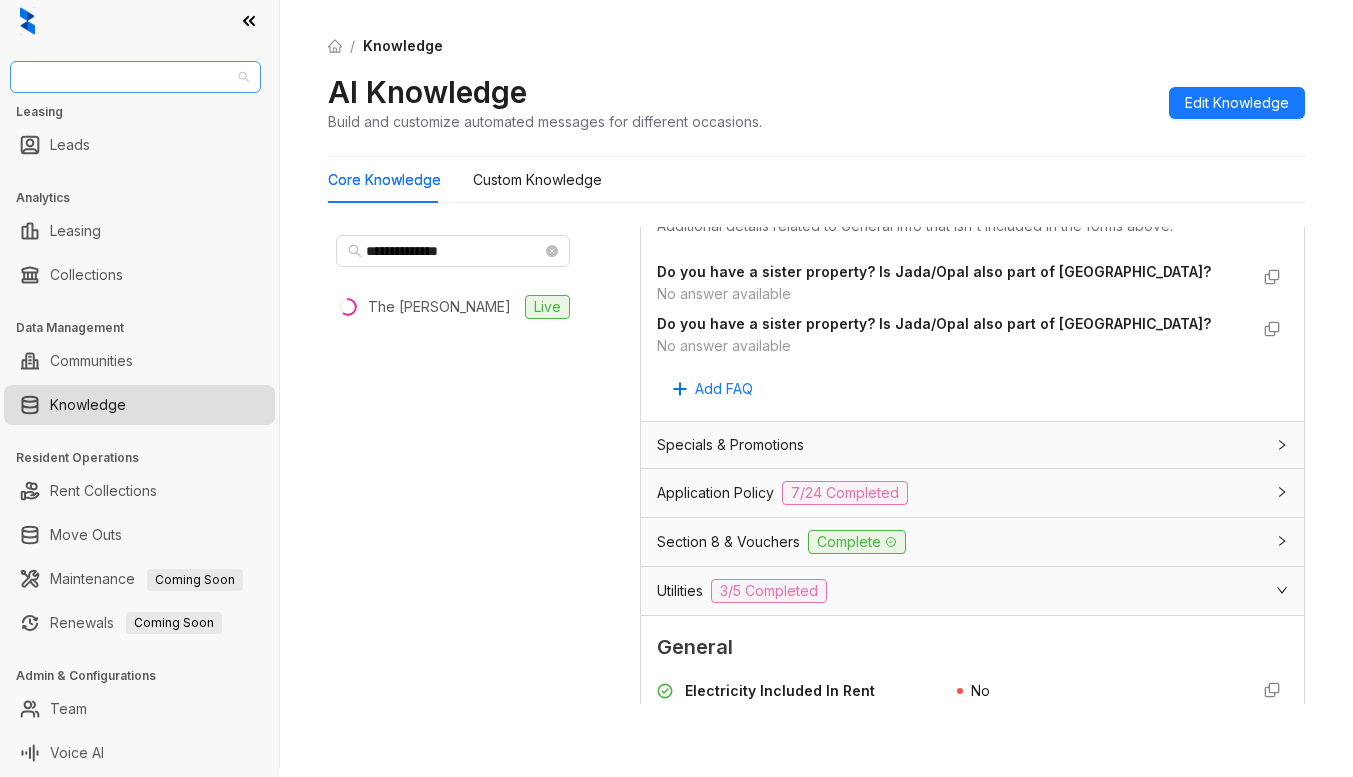 click on "Fairfield" at bounding box center [135, 77] 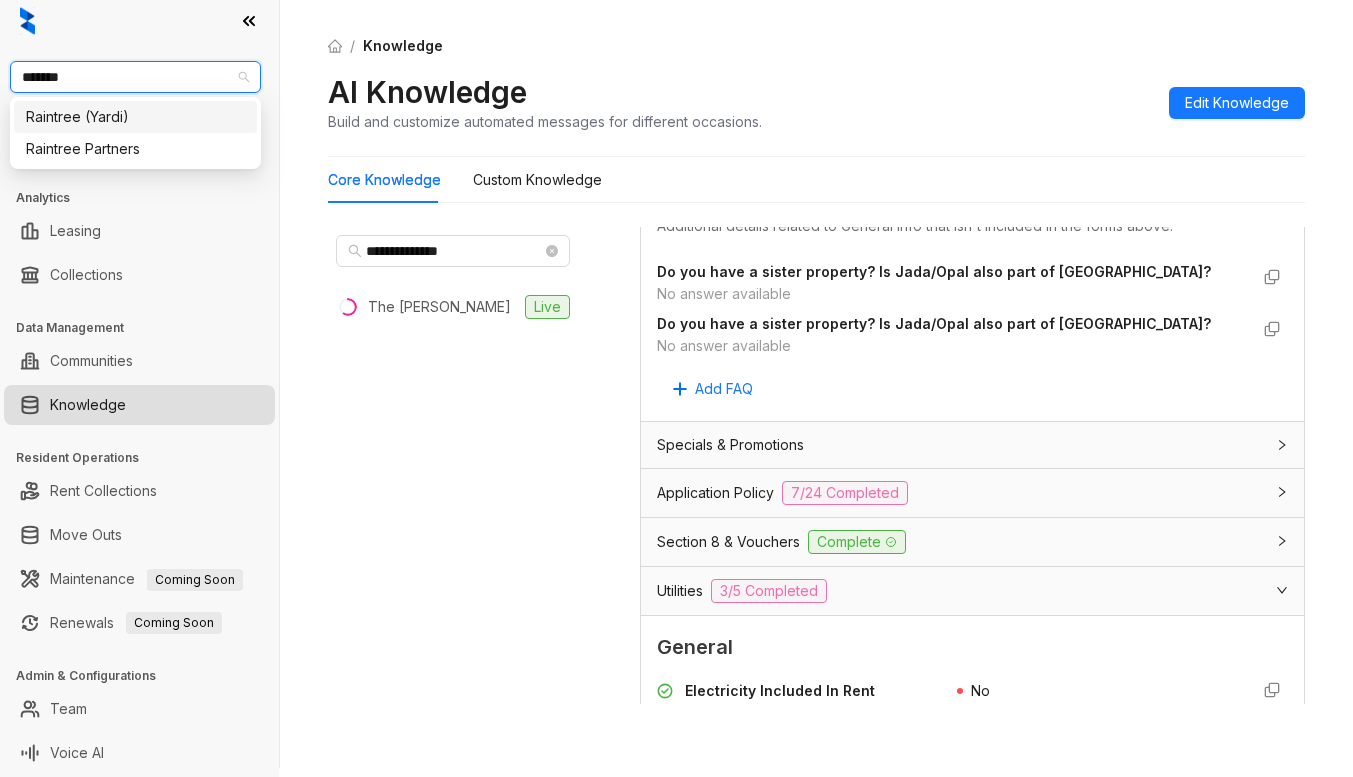 type on "********" 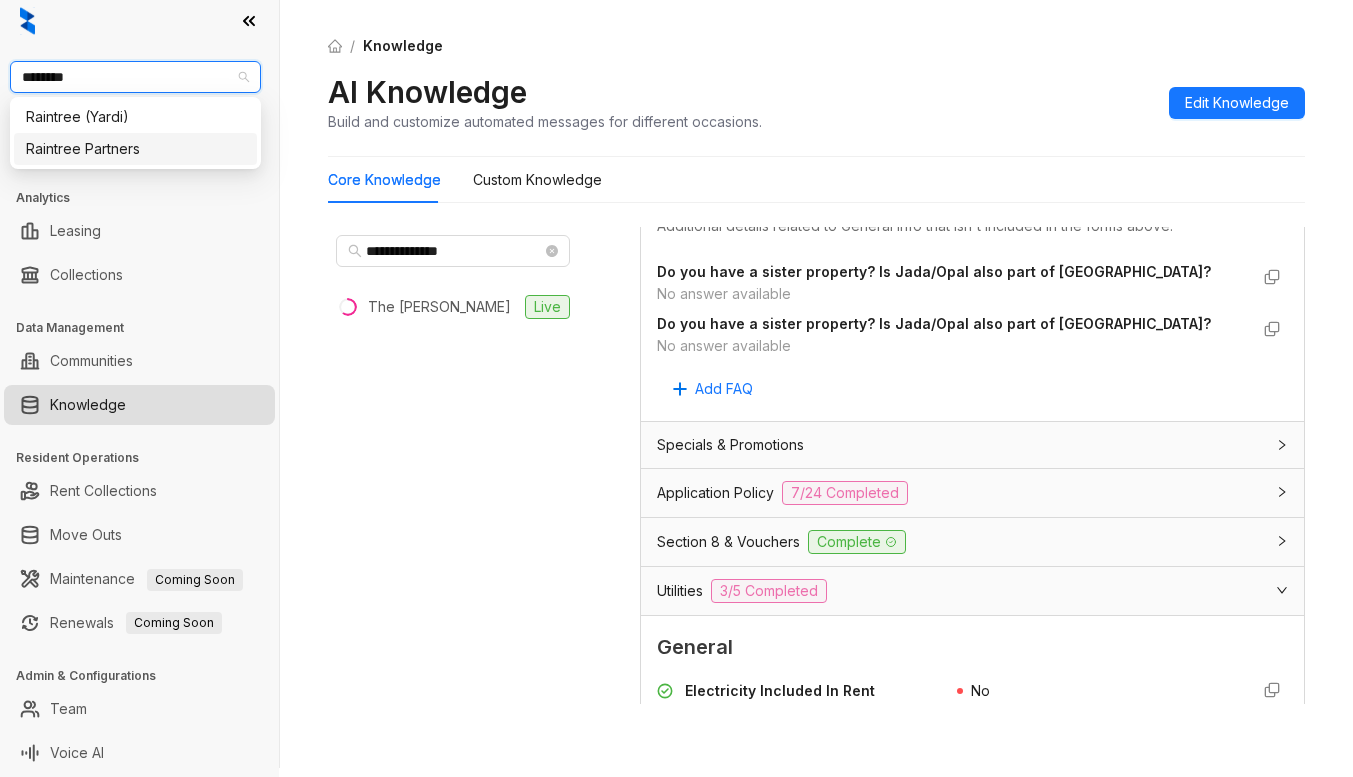 click on "Raintree Partners" at bounding box center (135, 149) 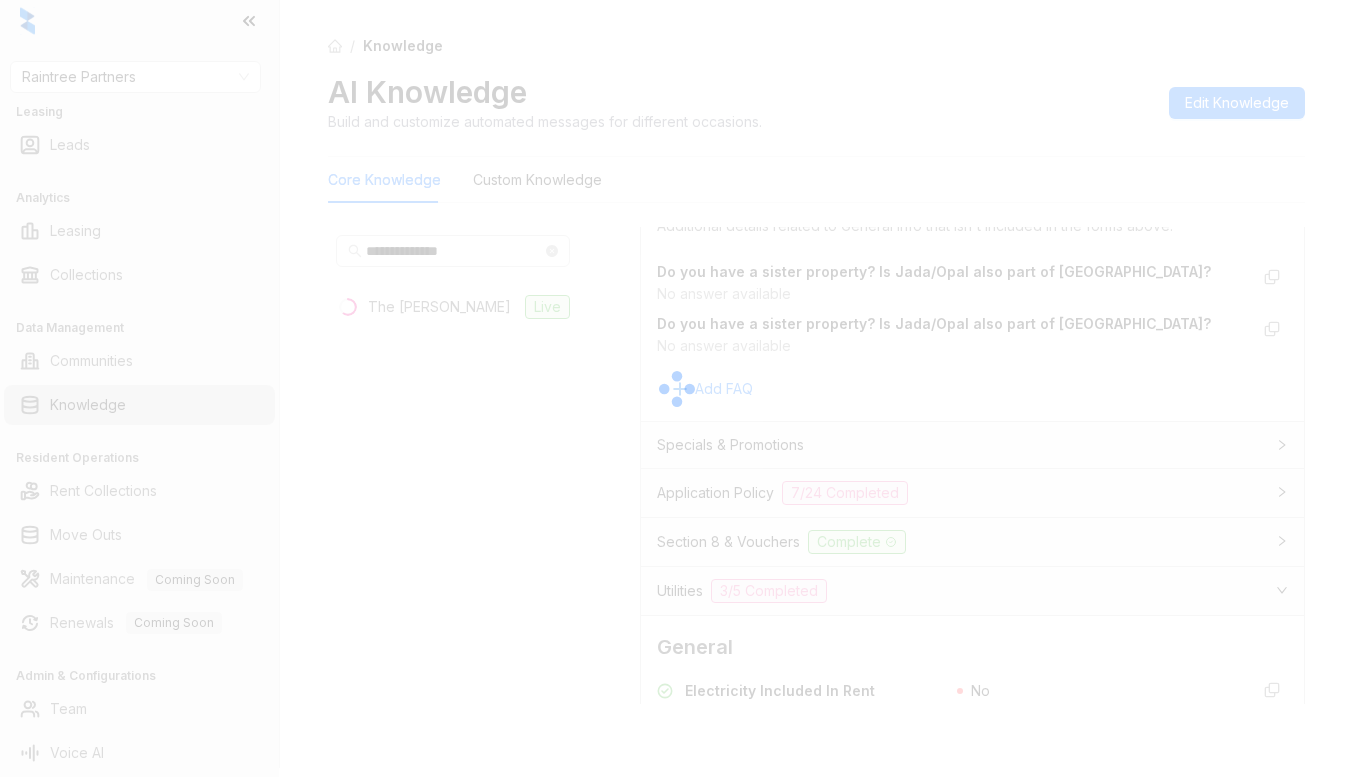click at bounding box center (676, 388) 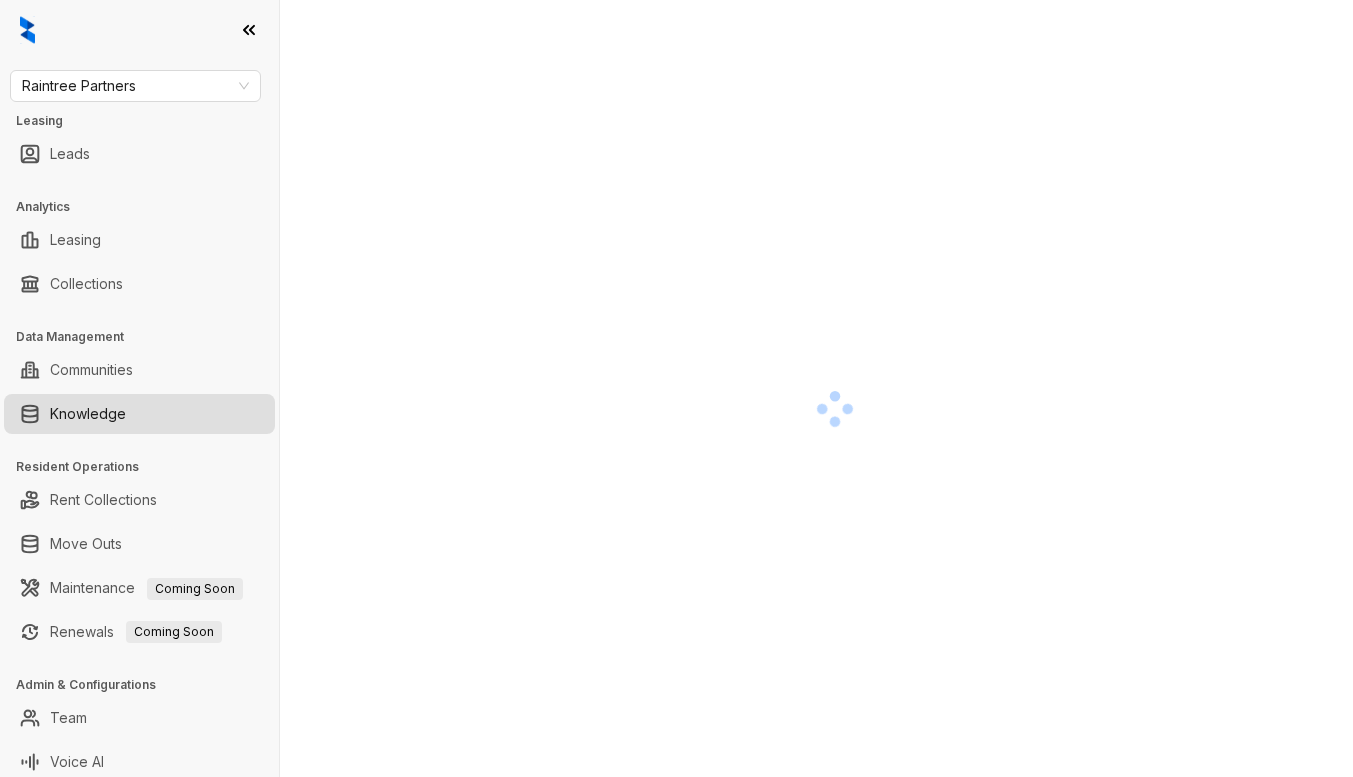 scroll, scrollTop: 0, scrollLeft: 0, axis: both 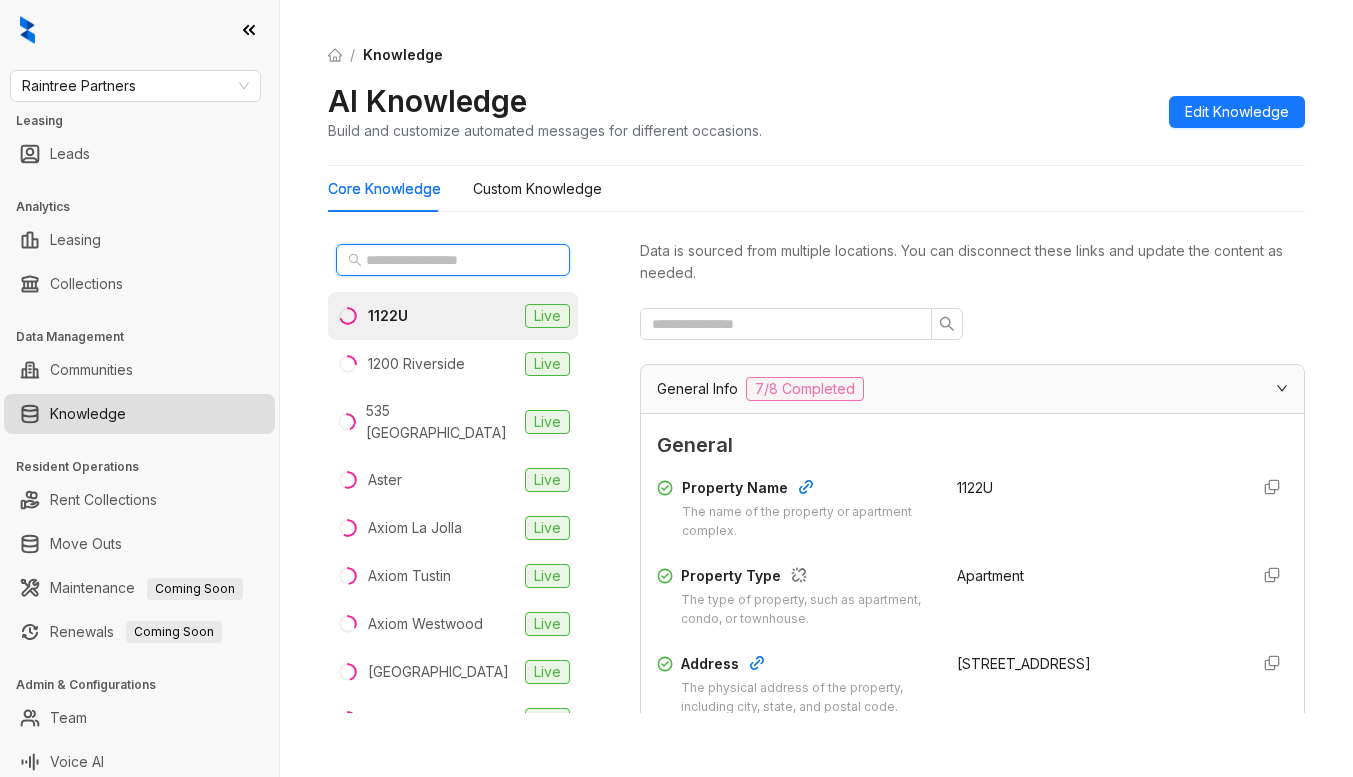 click at bounding box center (454, 260) 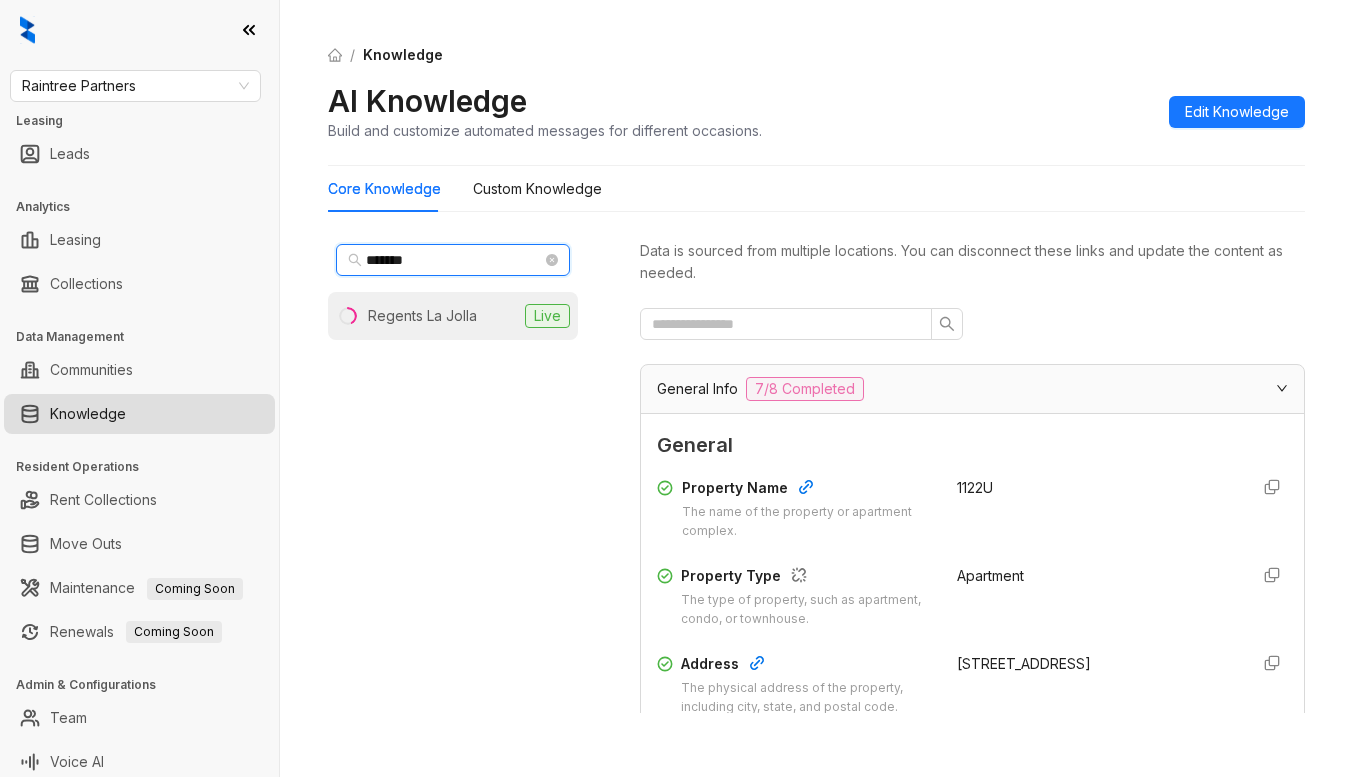 type on "*******" 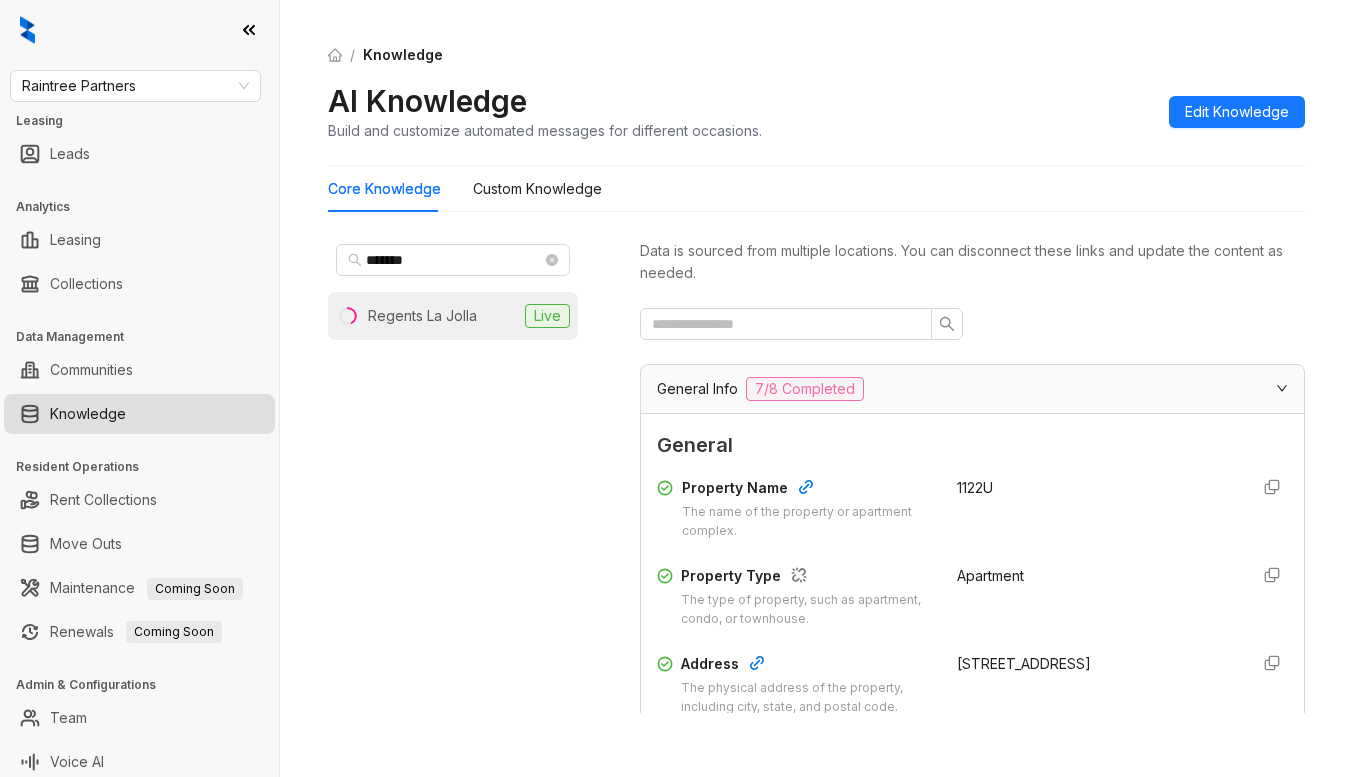 click on "Regents La Jolla" at bounding box center (422, 316) 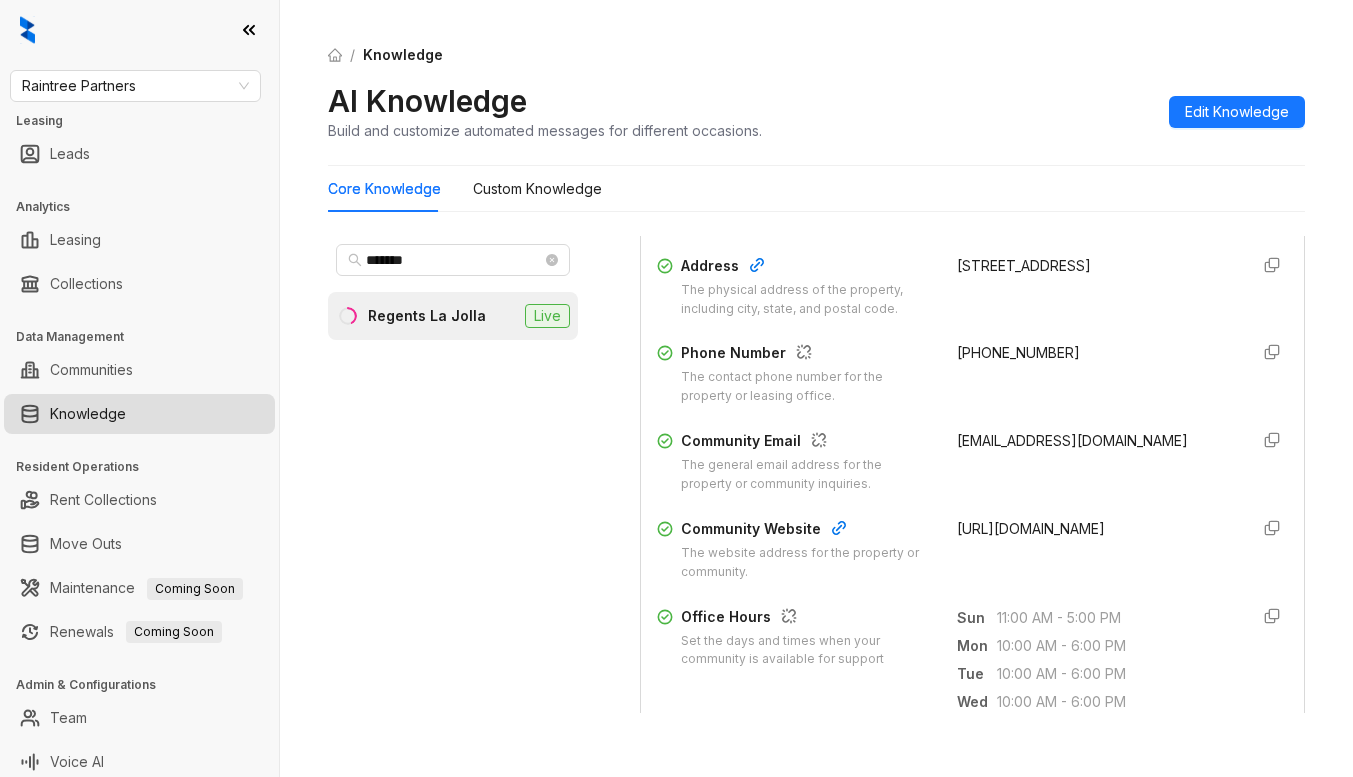 scroll, scrollTop: 400, scrollLeft: 0, axis: vertical 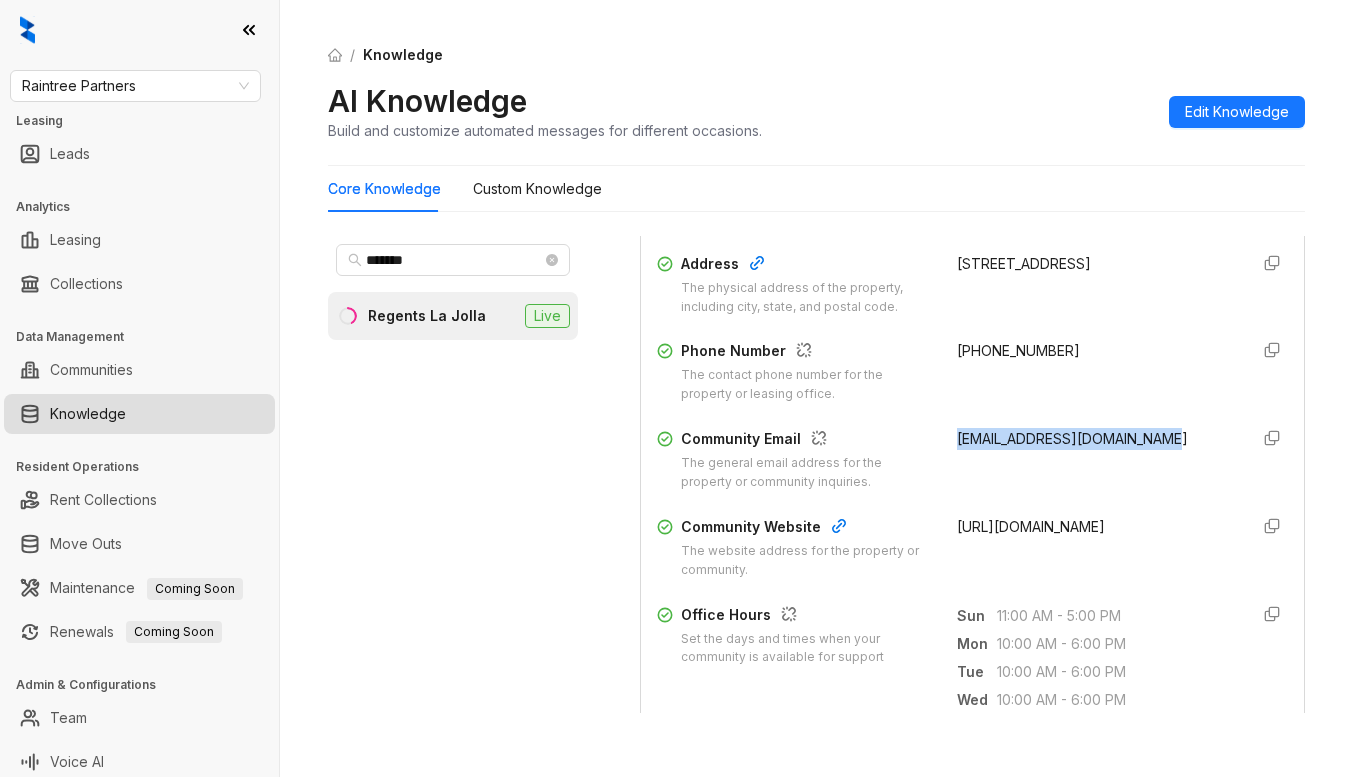 drag, startPoint x: 935, startPoint y: 438, endPoint x: 1130, endPoint y: 435, distance: 195.02307 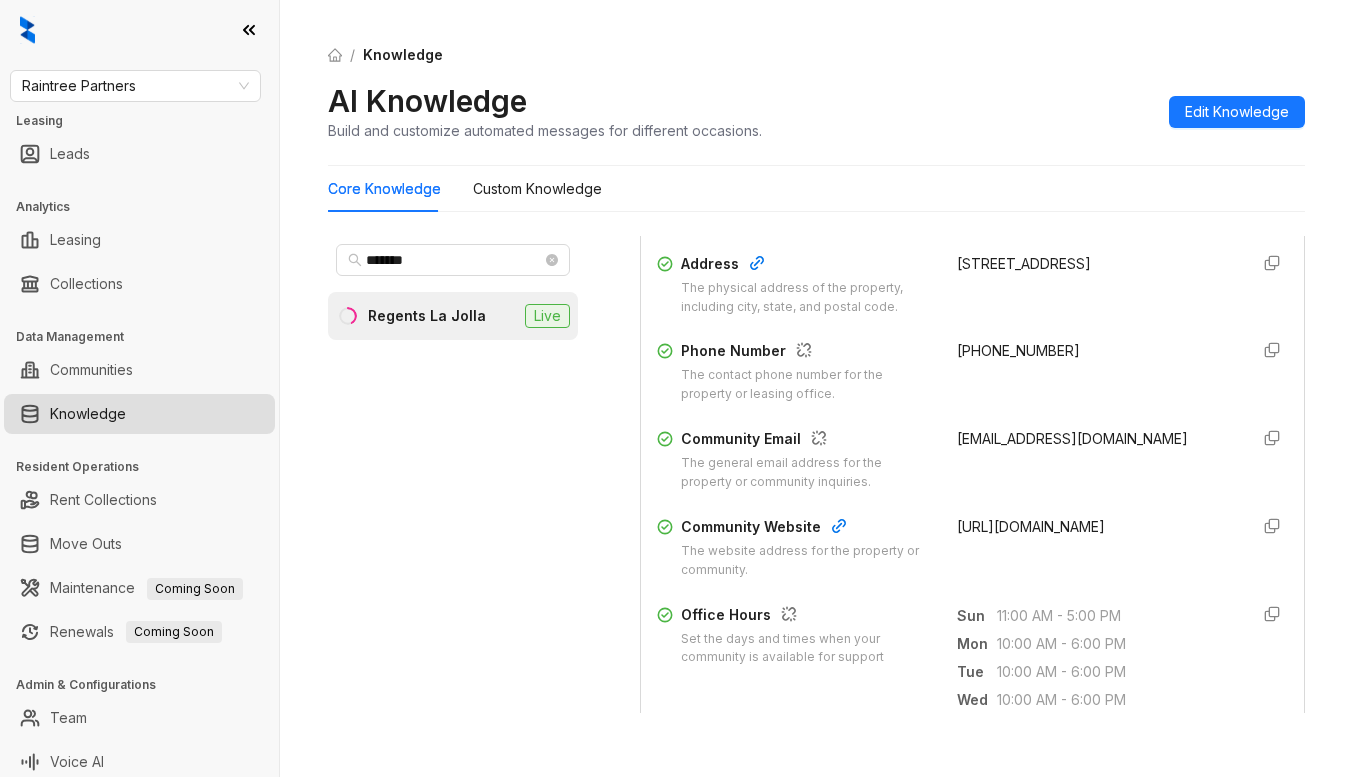 click on "[PHONE_NUMBER]" at bounding box center (1095, 372) 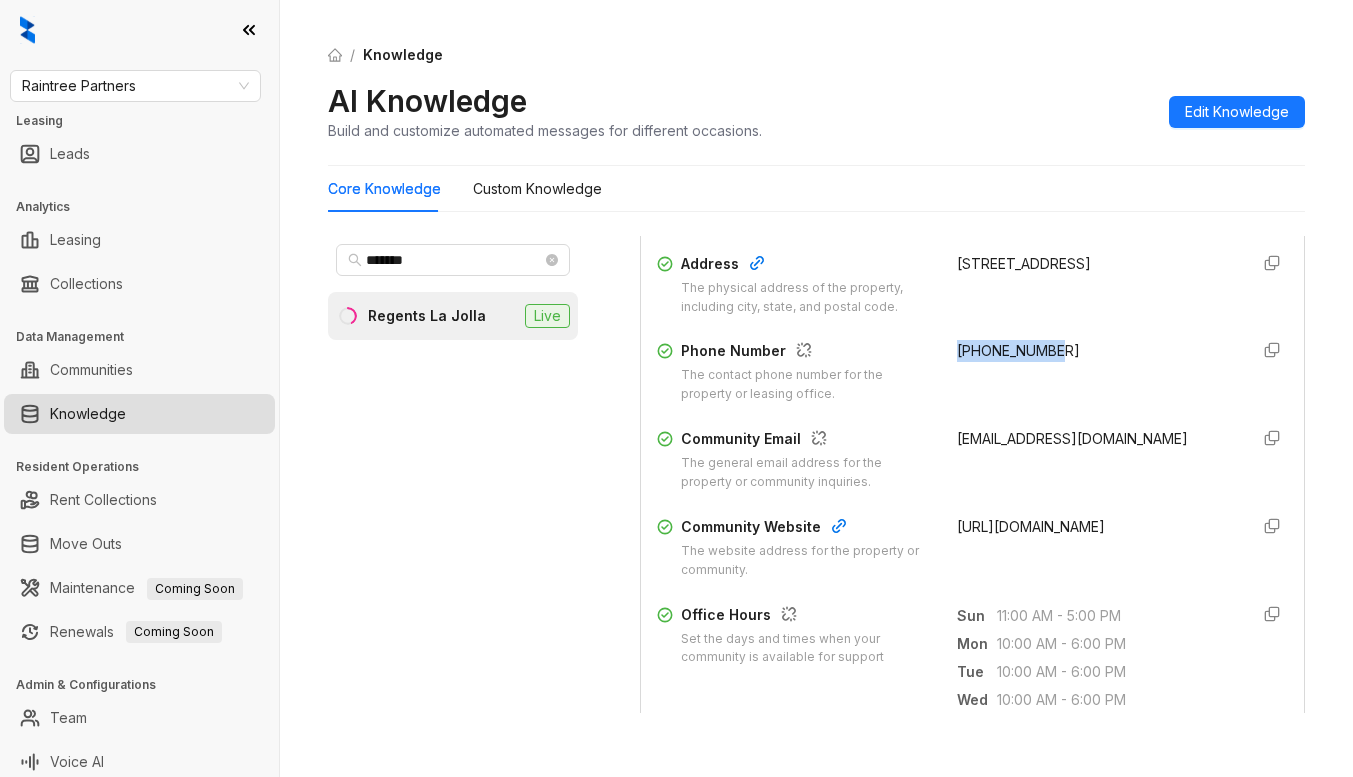 drag, startPoint x: 931, startPoint y: 349, endPoint x: 1046, endPoint y: 351, distance: 115.01739 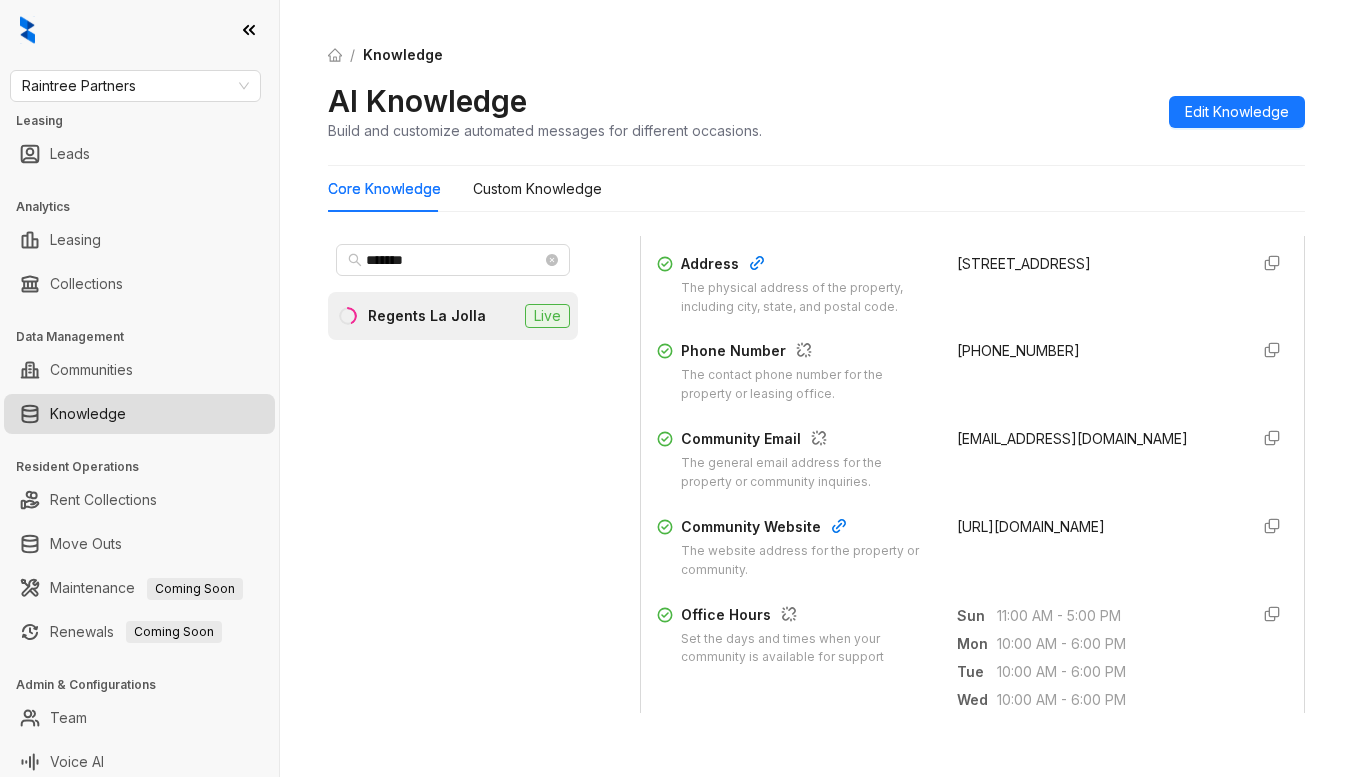 click on "/  Knowledge AI Knowledge Build and customize automated messages for different occasions. Edit Knowledge" at bounding box center [816, 93] 